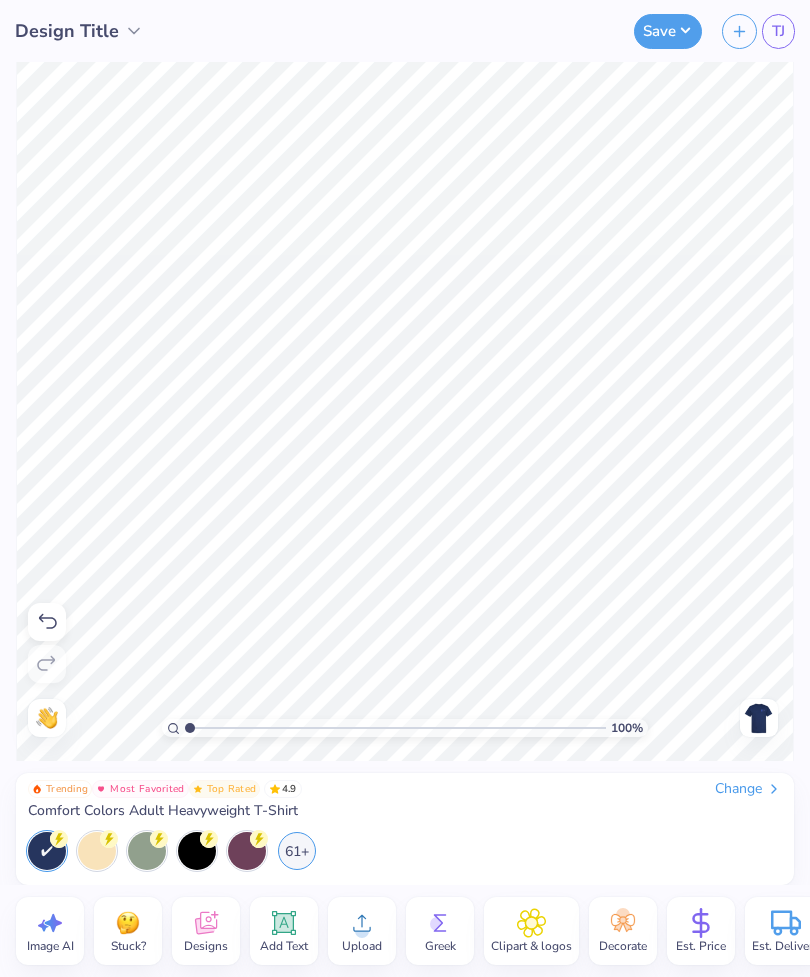 scroll, scrollTop: 0, scrollLeft: 0, axis: both 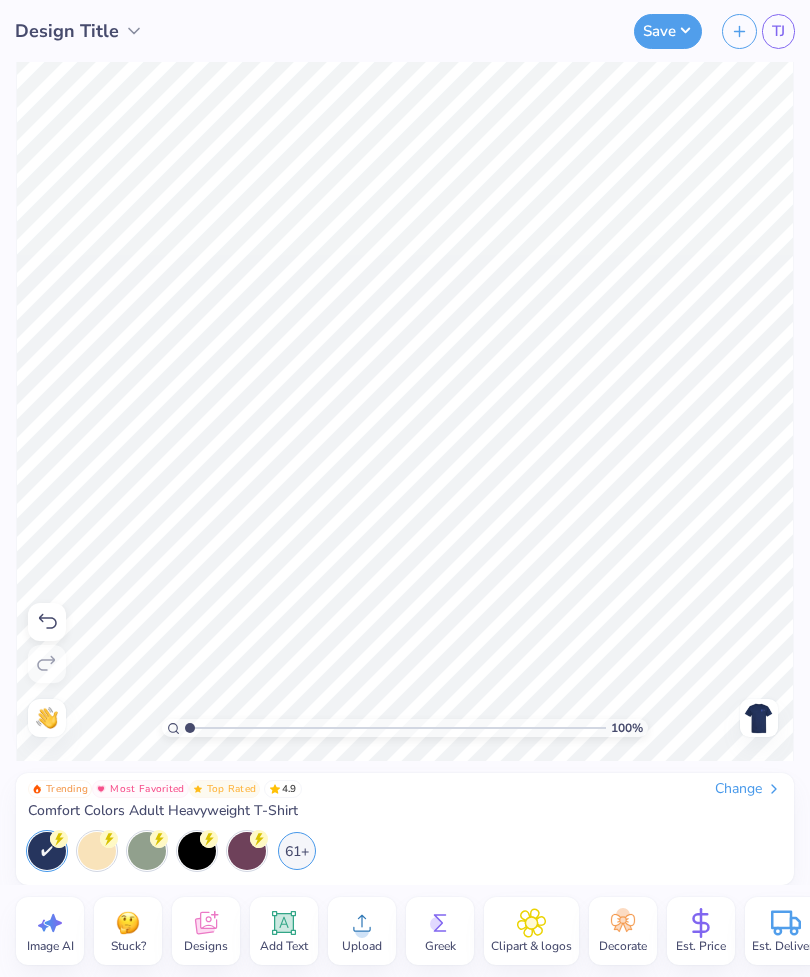 click on "Upload" at bounding box center [362, 946] 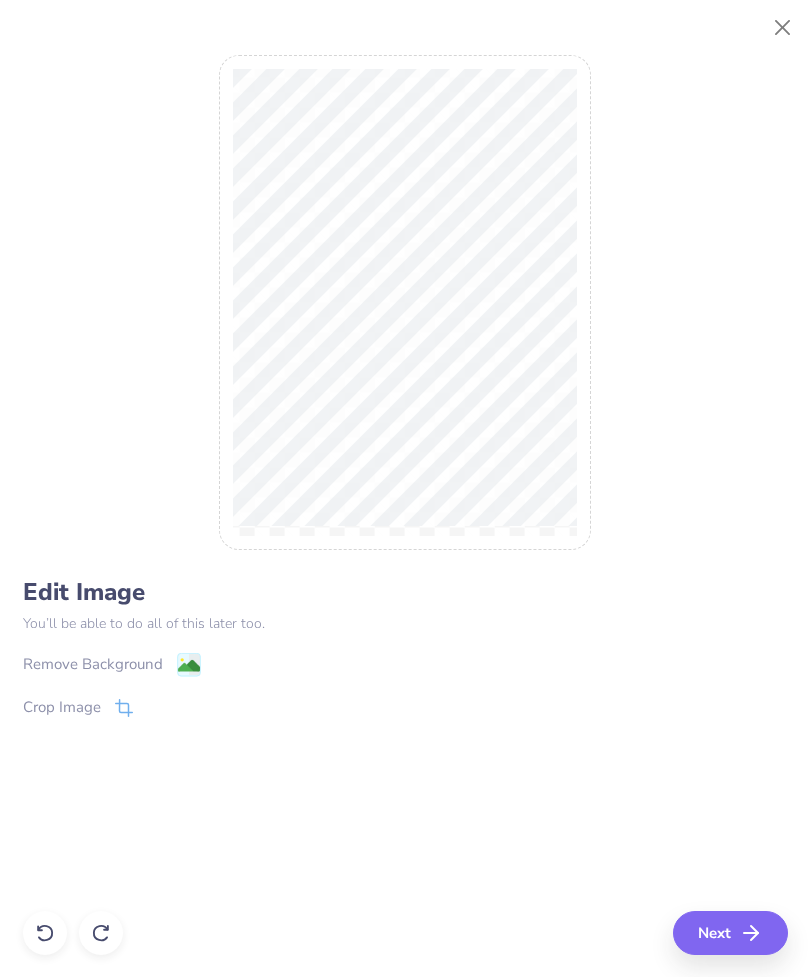 click 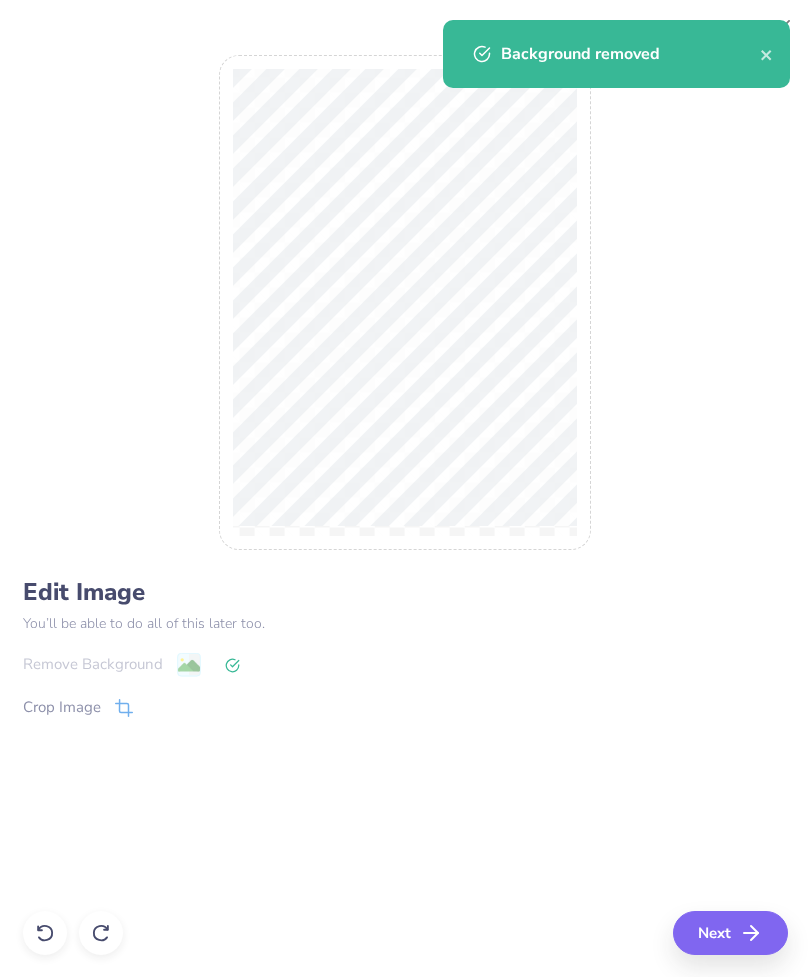 click on "Next" at bounding box center (730, 933) 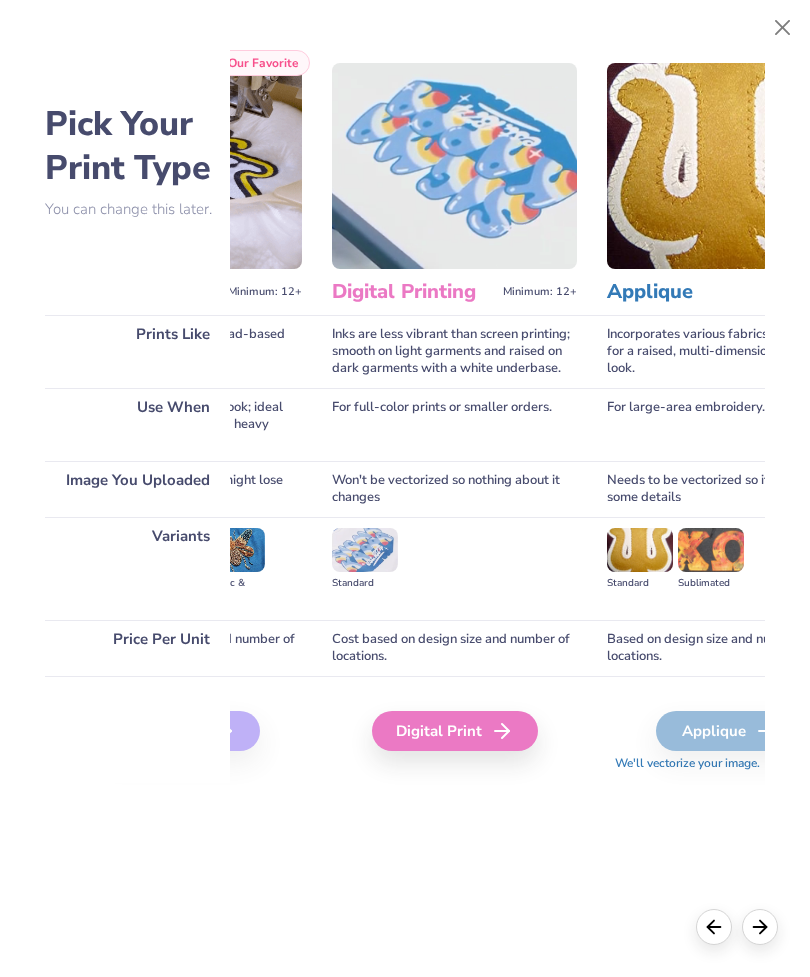 scroll, scrollTop: 0, scrollLeft: 479, axis: horizontal 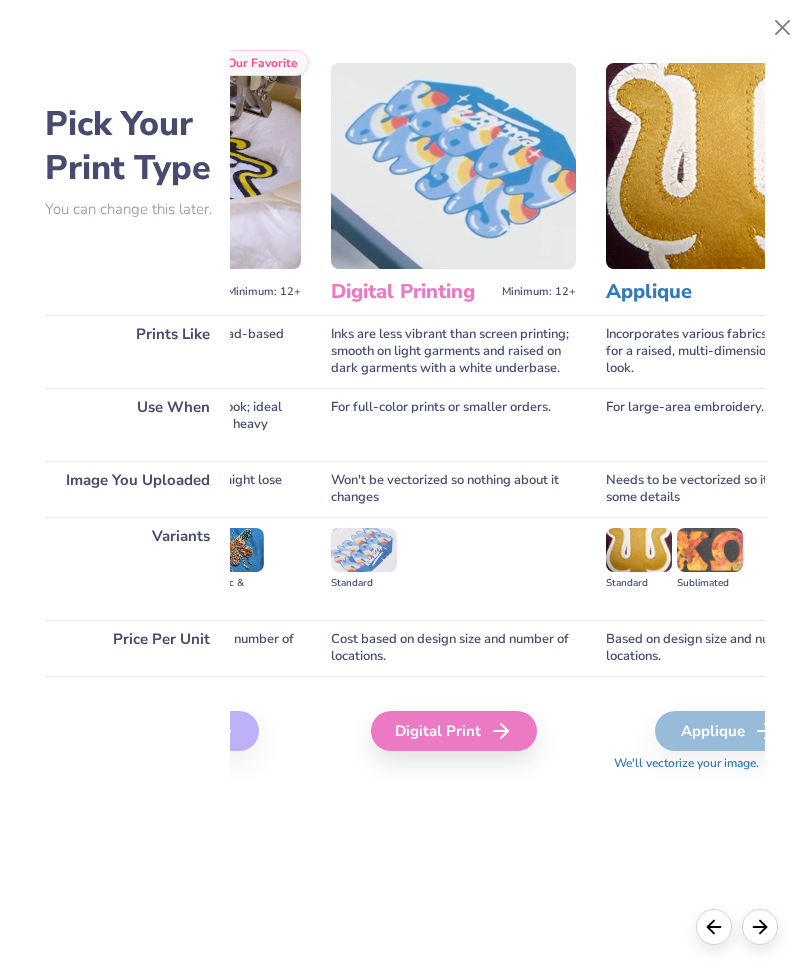 click on "Digital Print" at bounding box center [454, 731] 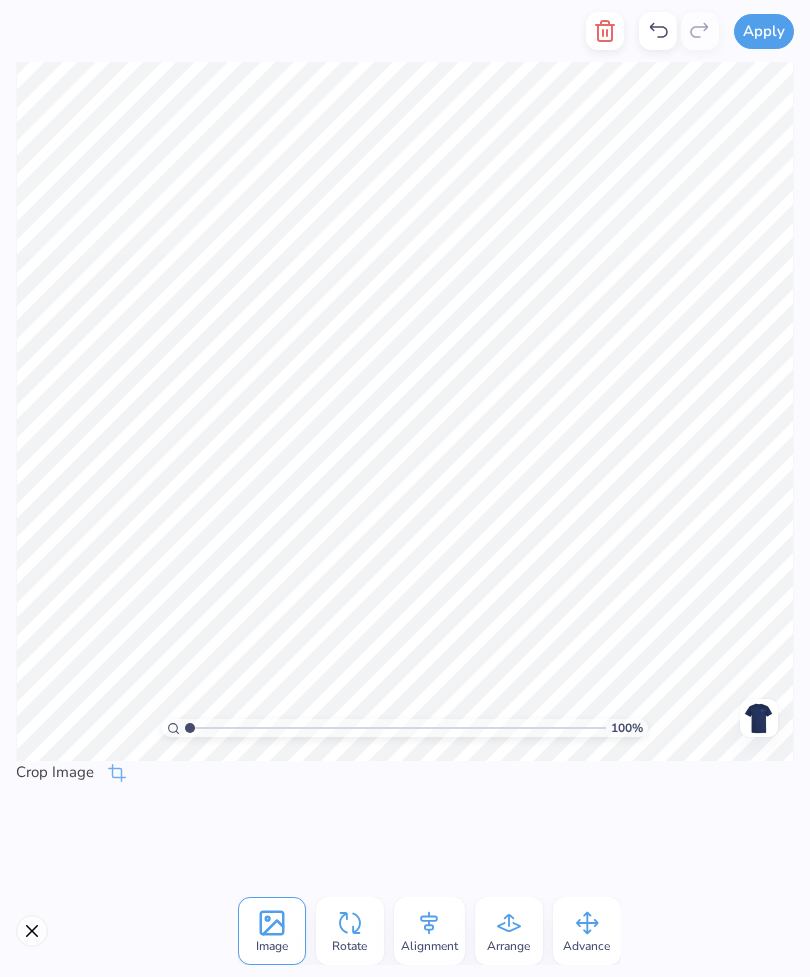 click 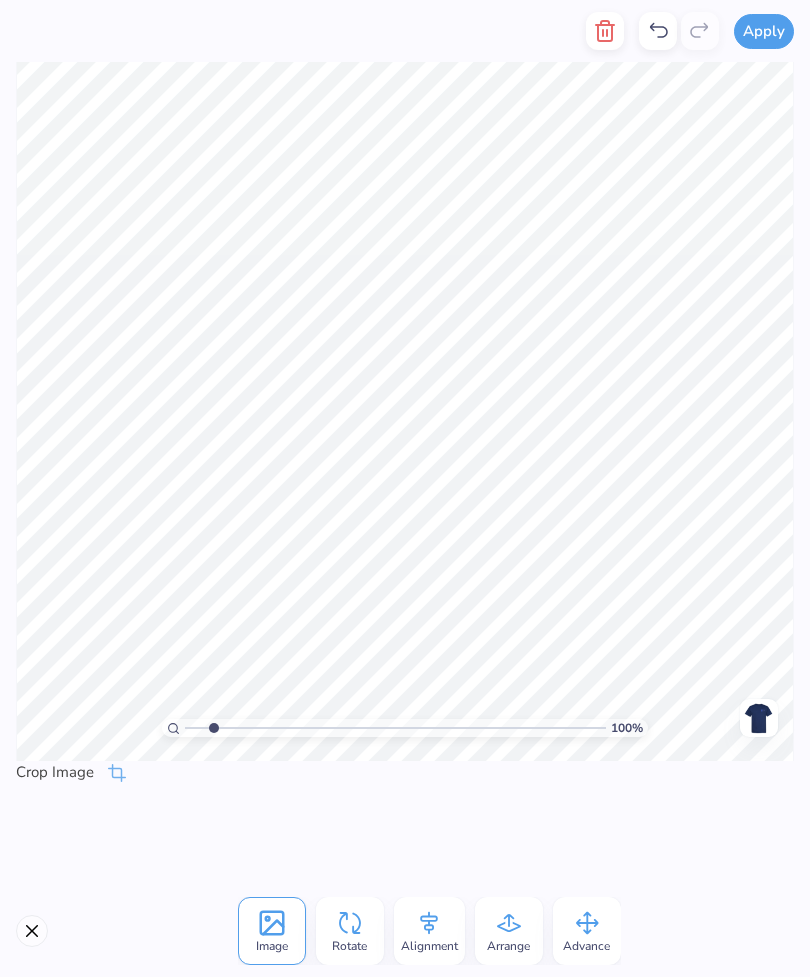 type on "1.79584440336481" 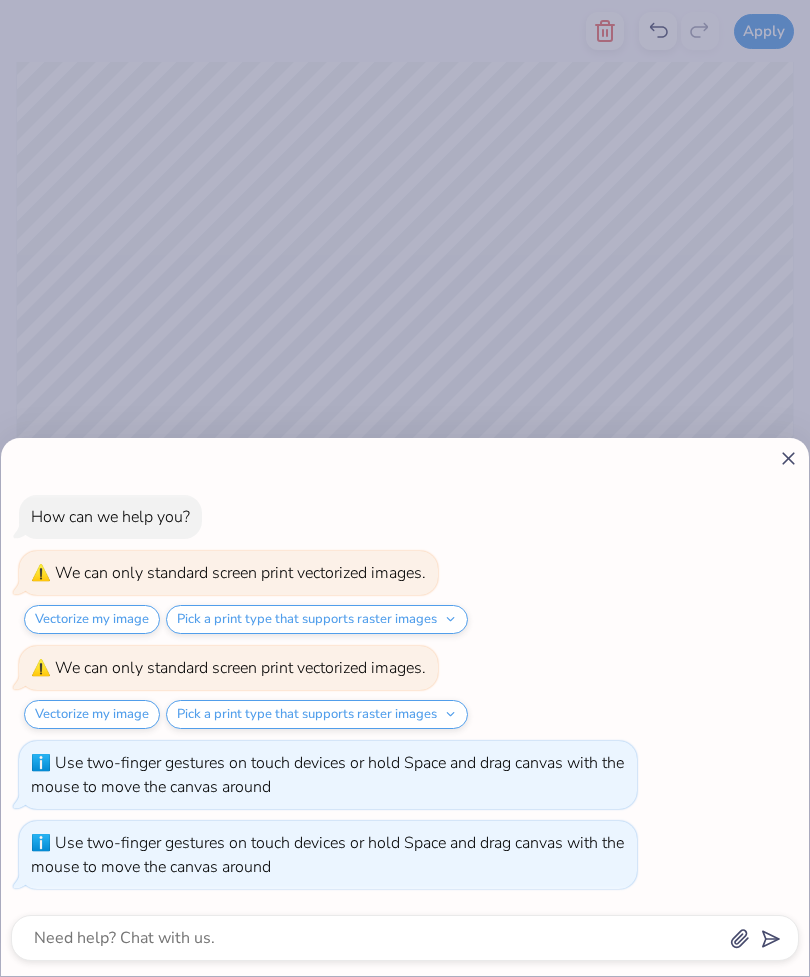 type on "3.27475341071509" 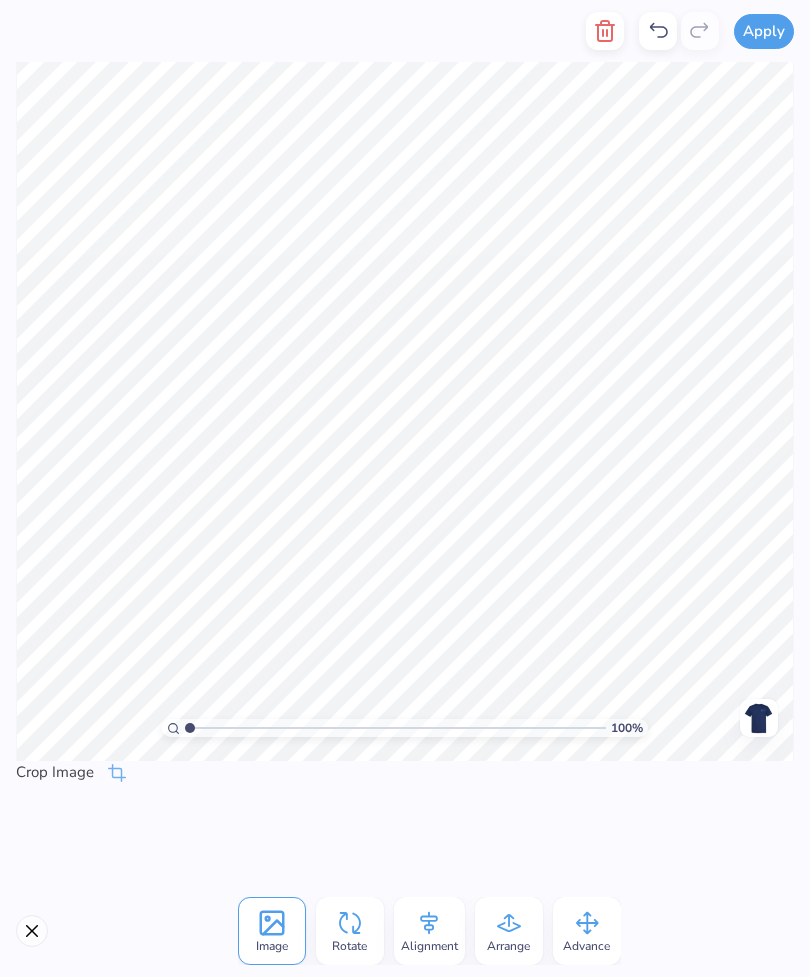 type on "1" 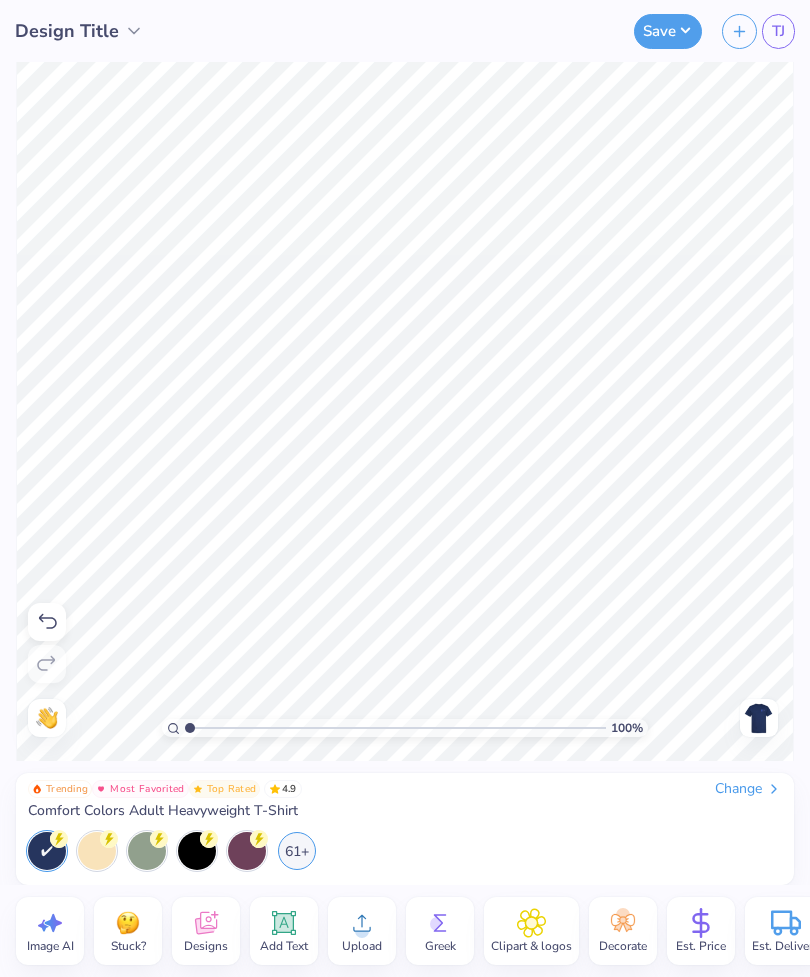 click at bounding box center (759, 718) 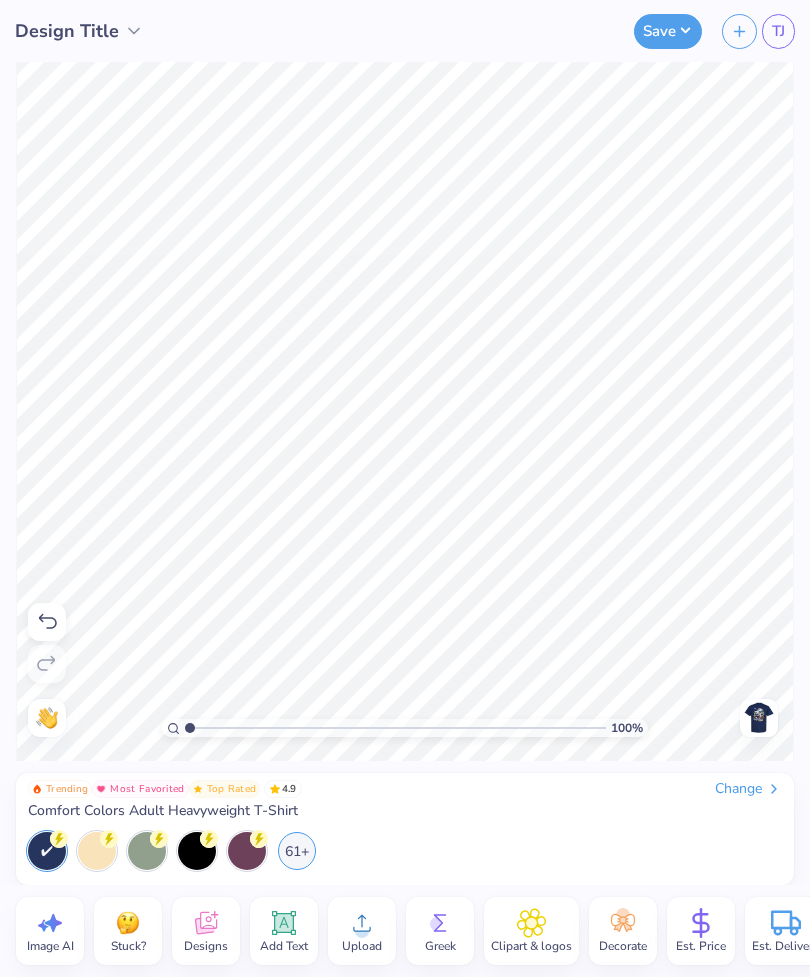 click at bounding box center [759, 718] 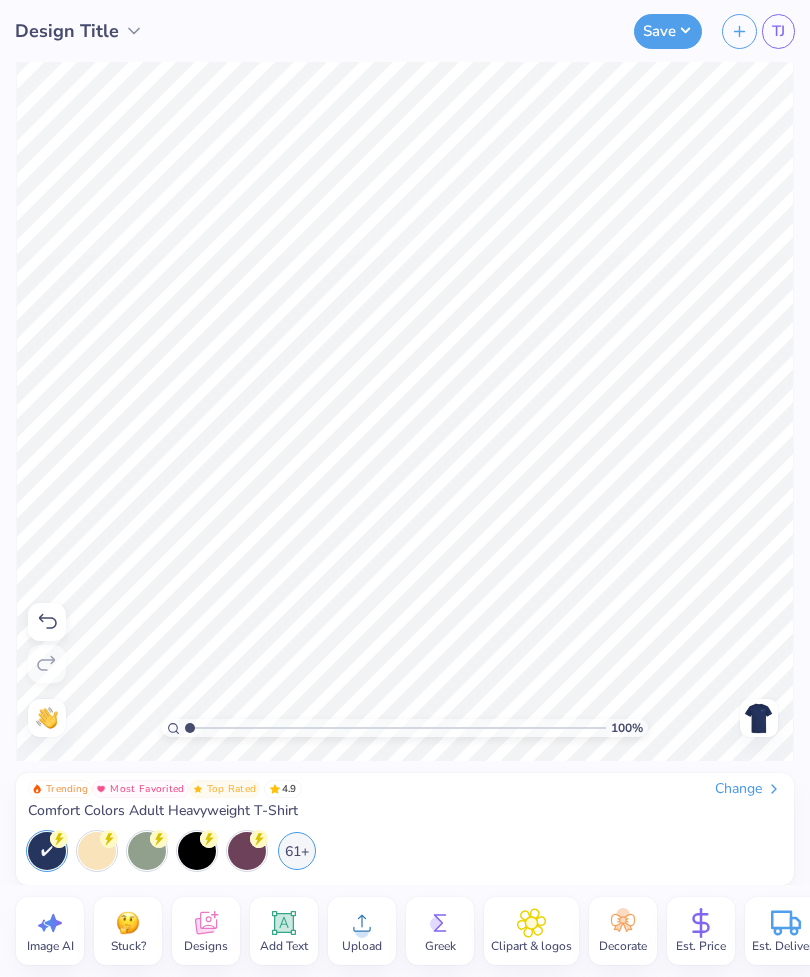 click at bounding box center (759, 718) 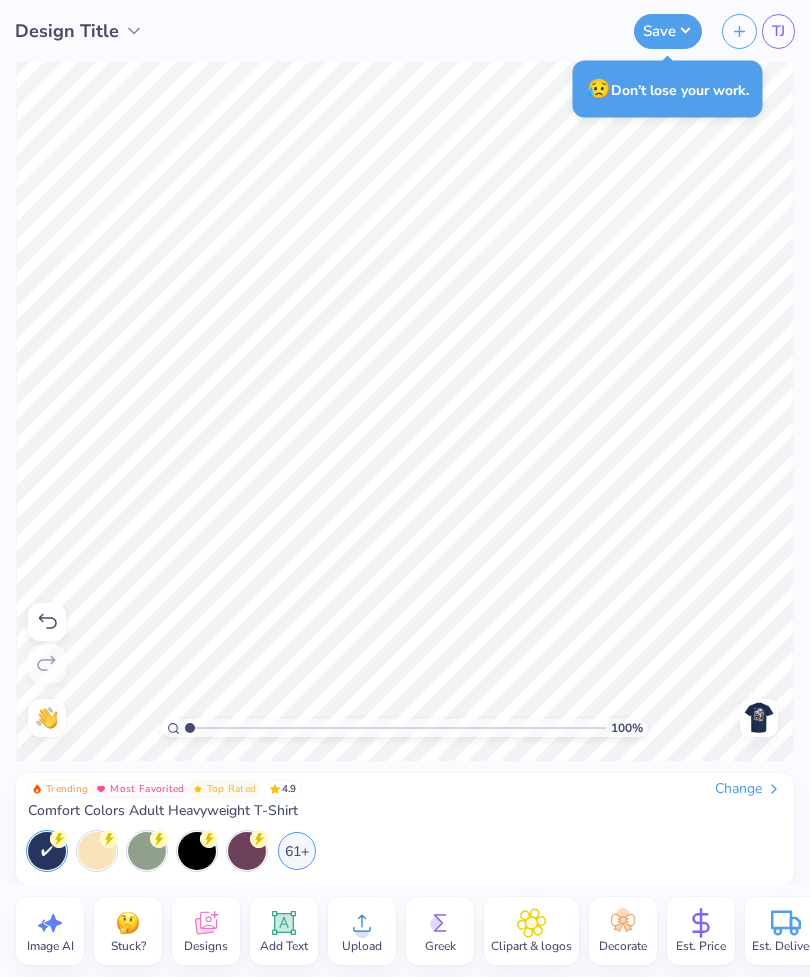 click at bounding box center (759, 718) 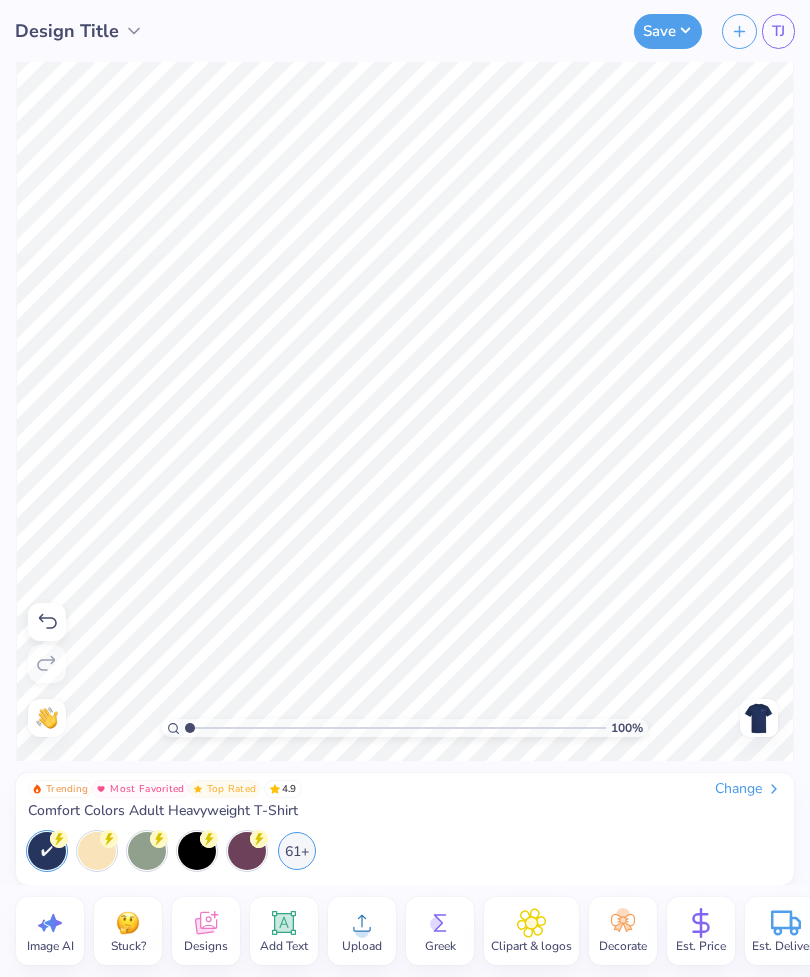 click at bounding box center (759, 718) 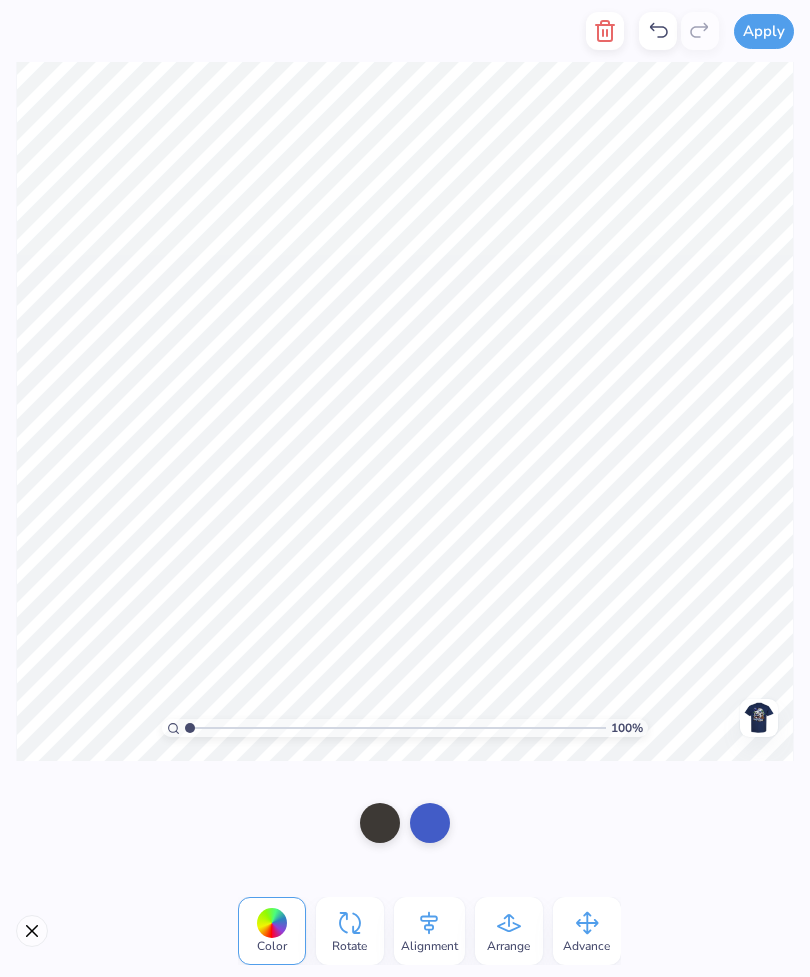 click 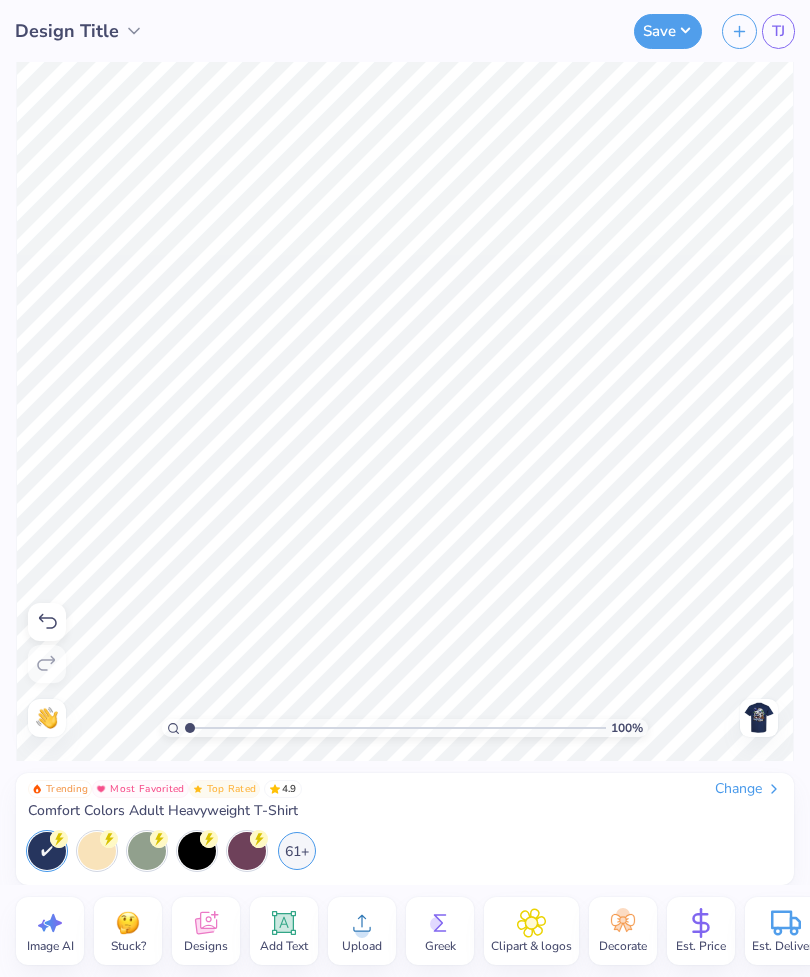 click at bounding box center (759, 718) 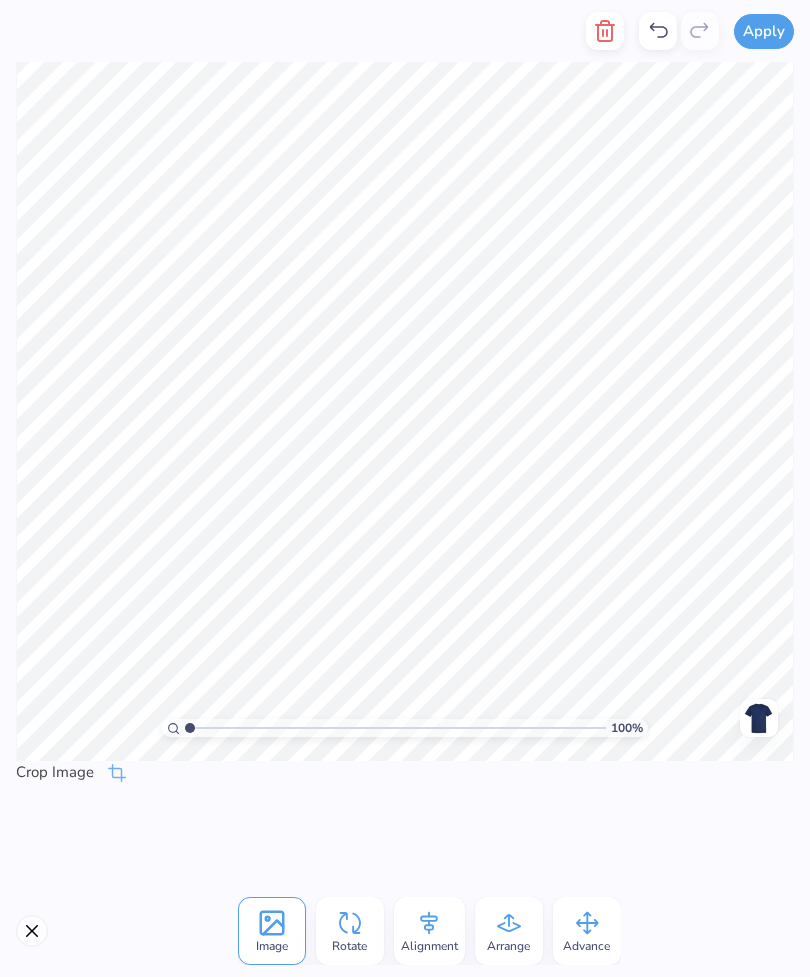 click at bounding box center [605, 31] 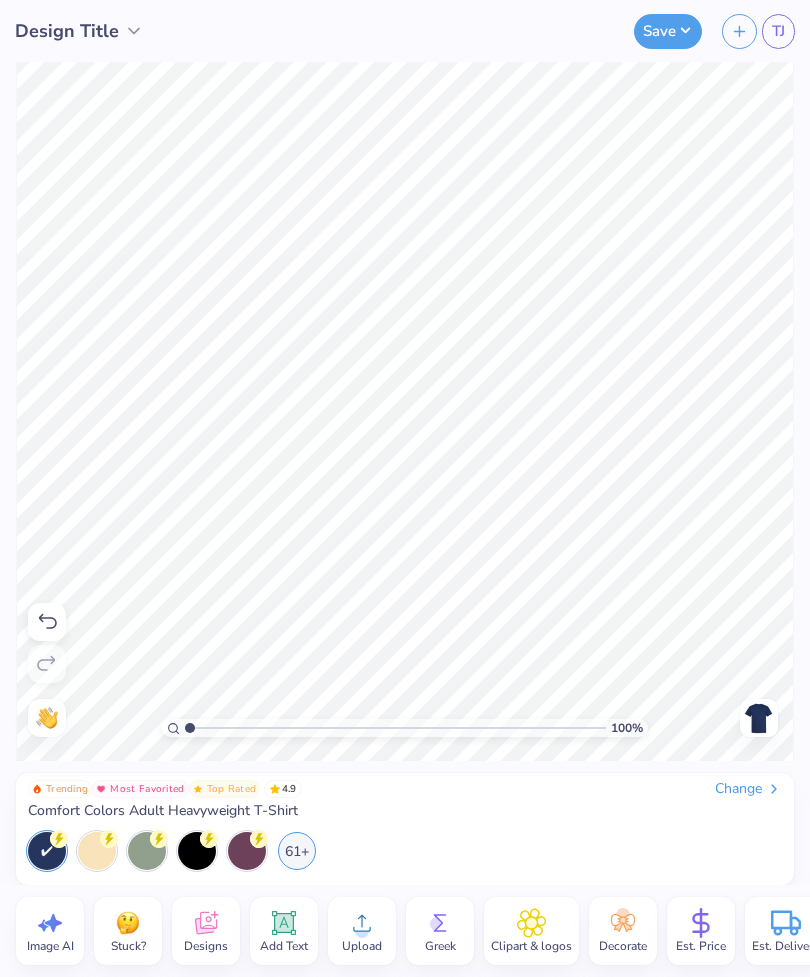 click 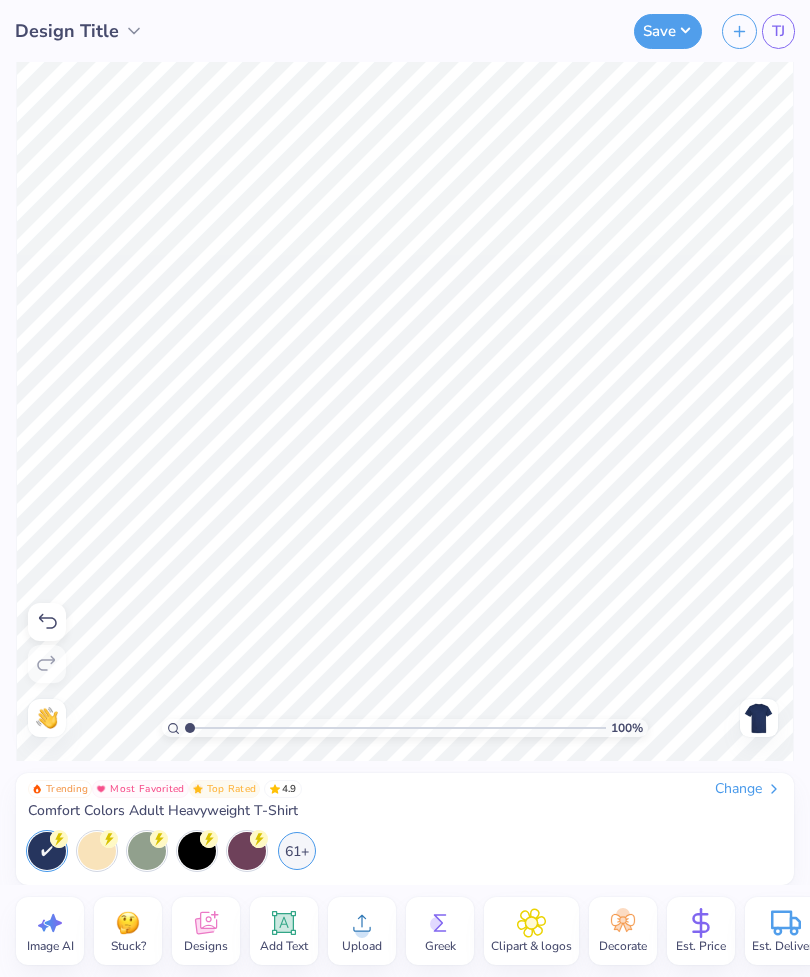 click on "Upload" at bounding box center [362, 946] 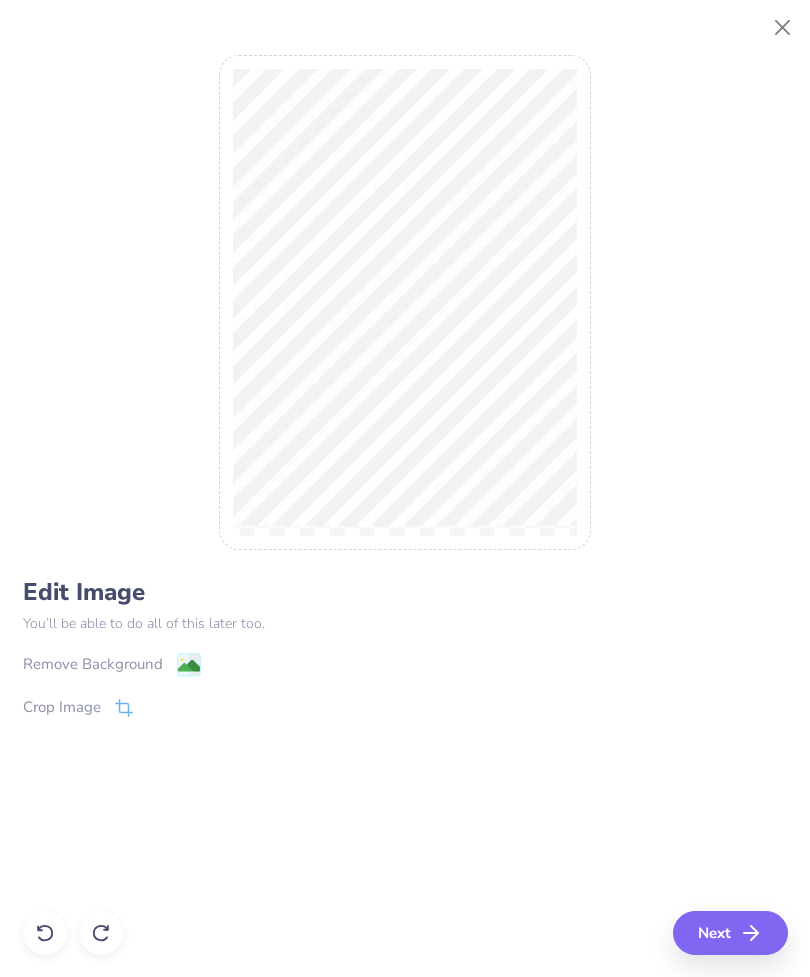 click on "Remove Background" at bounding box center (93, 664) 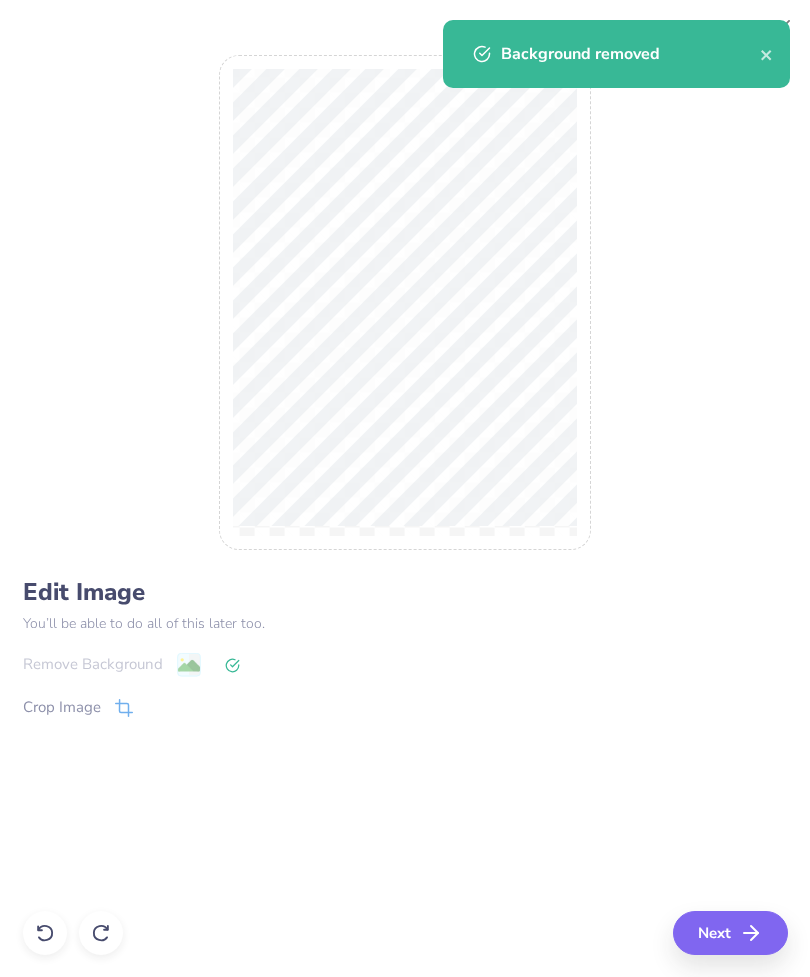 click on "Next" at bounding box center [730, 933] 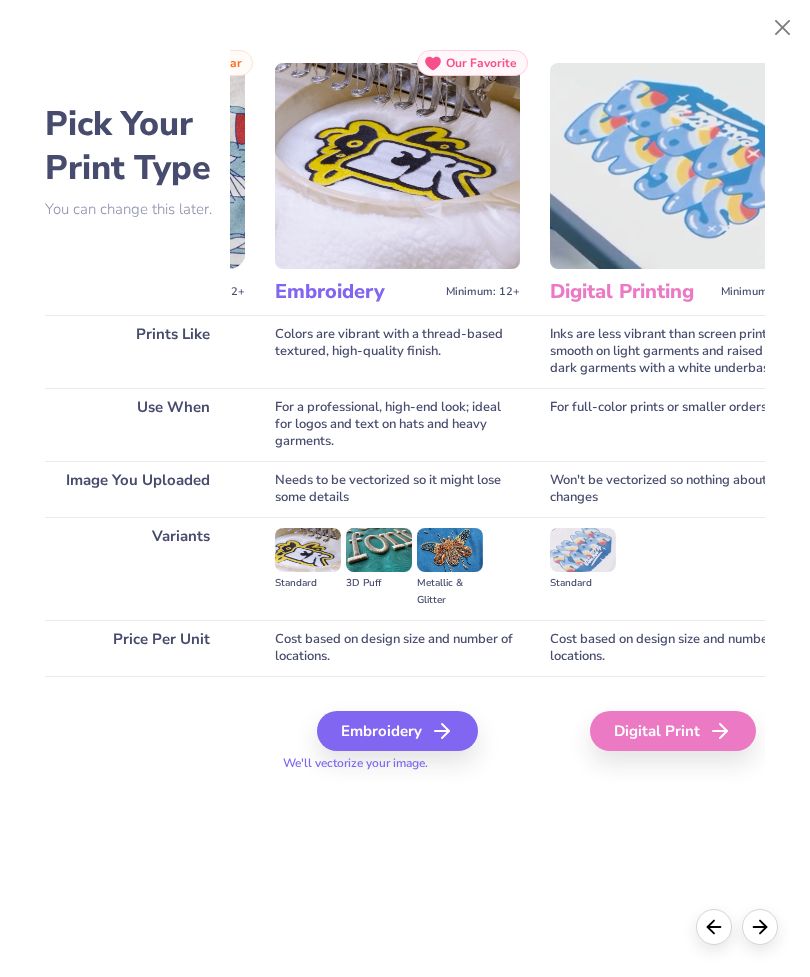 scroll, scrollTop: 0, scrollLeft: 288, axis: horizontal 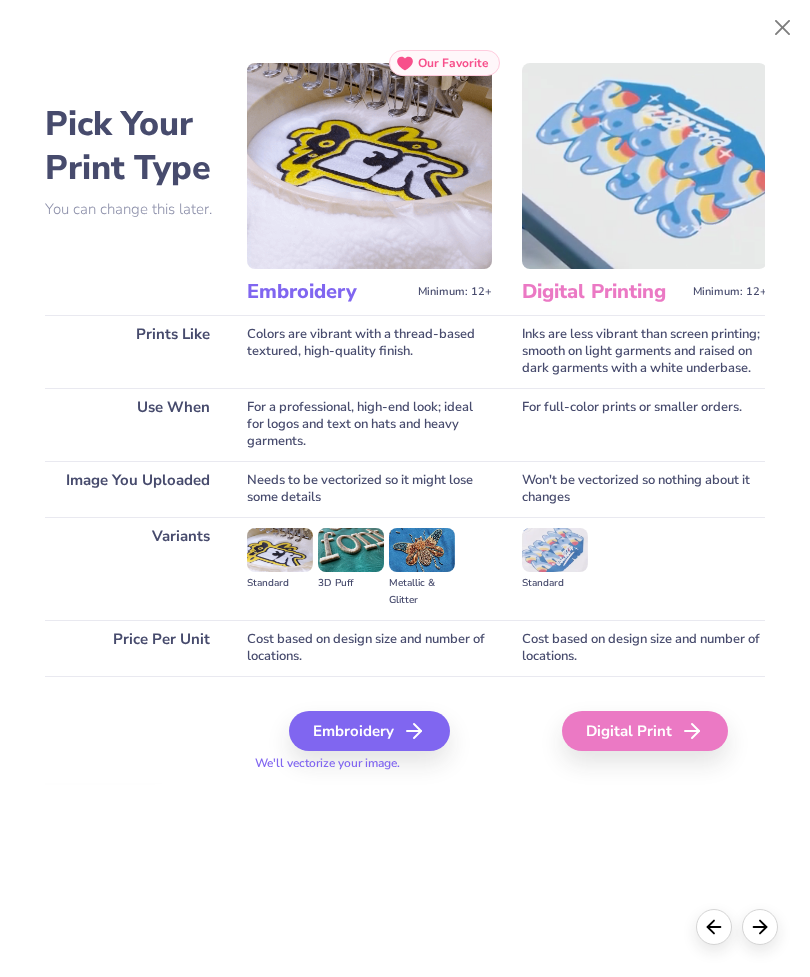 click on "Digital Print" at bounding box center (645, 731) 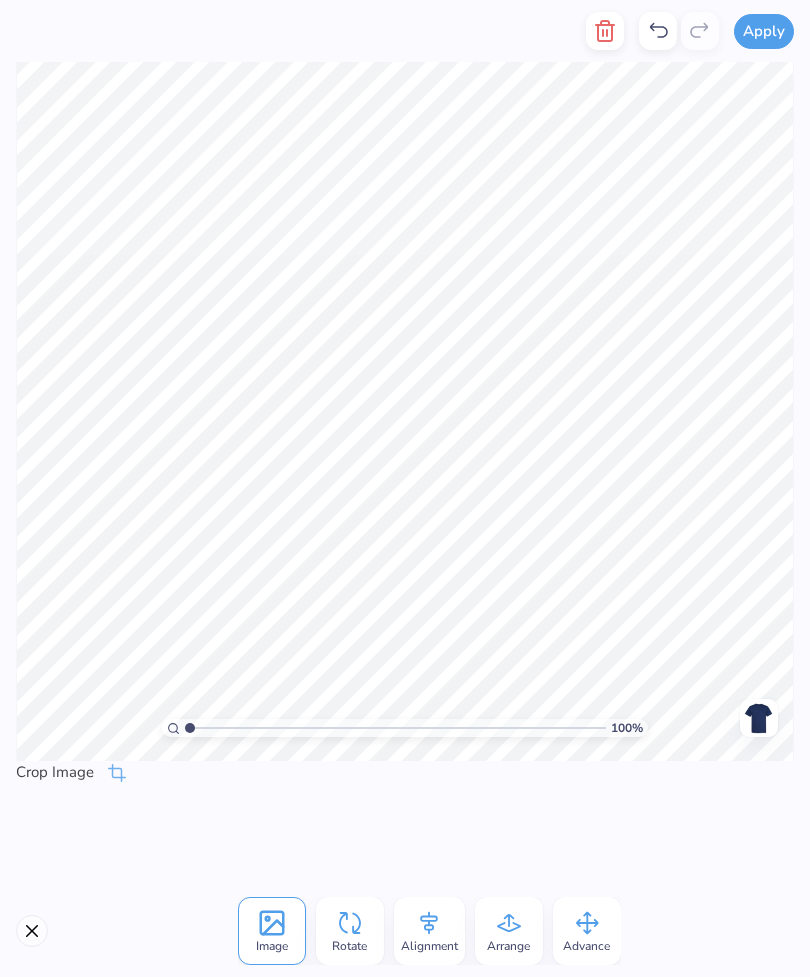 click 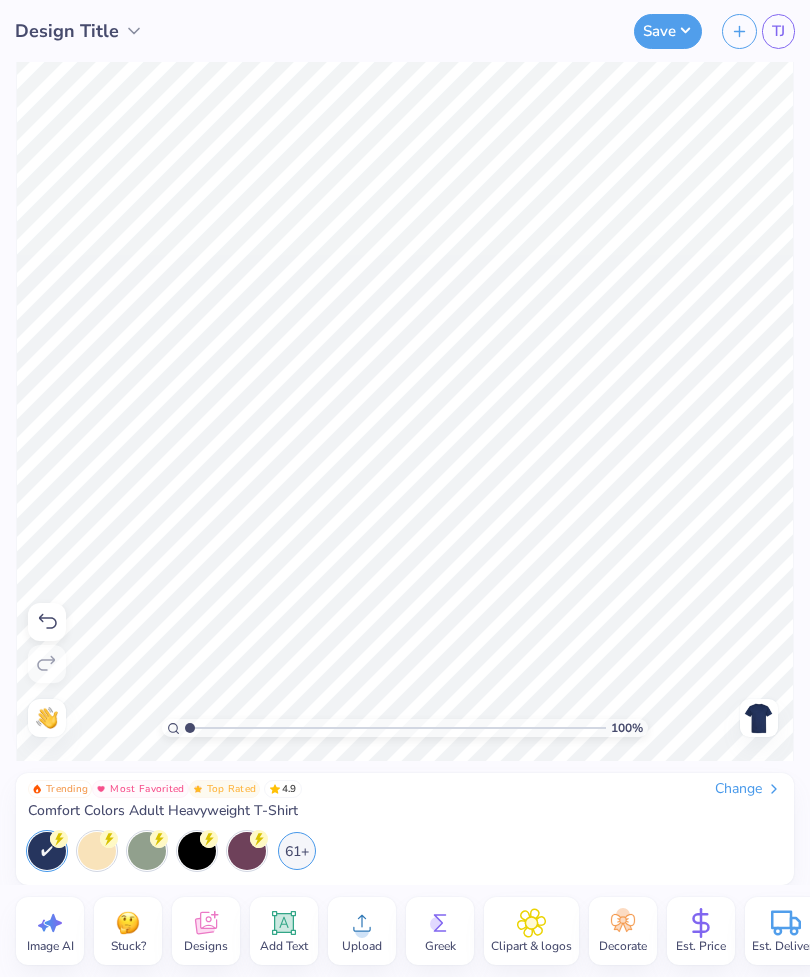 click at bounding box center (759, 718) 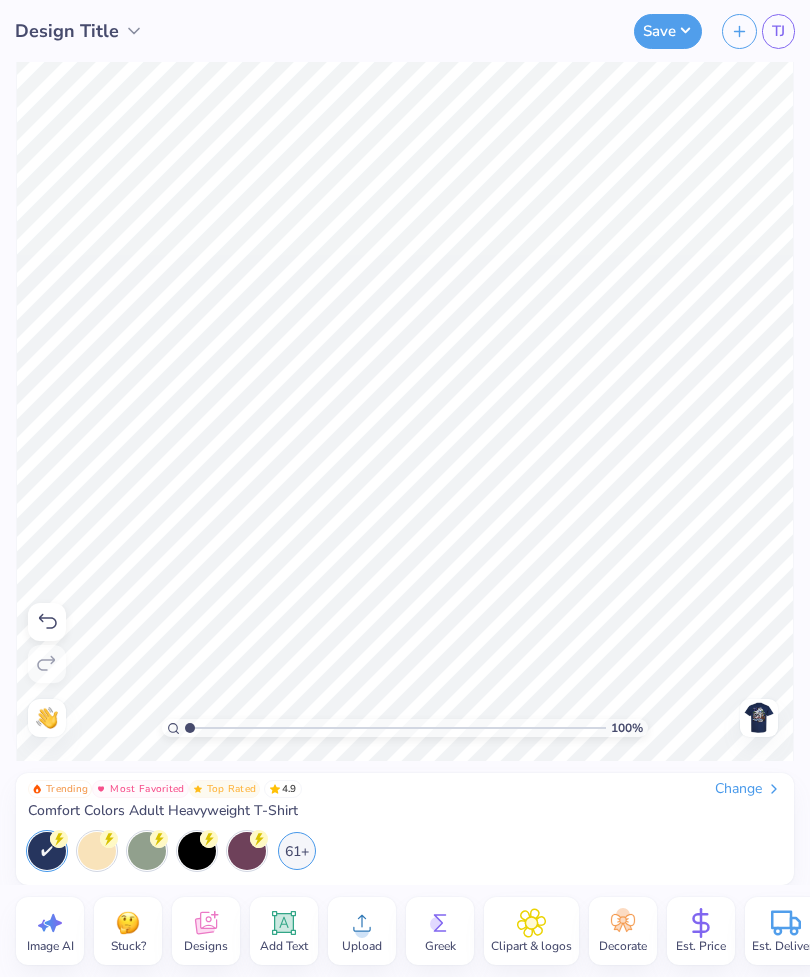 click on "Upload" at bounding box center (362, 946) 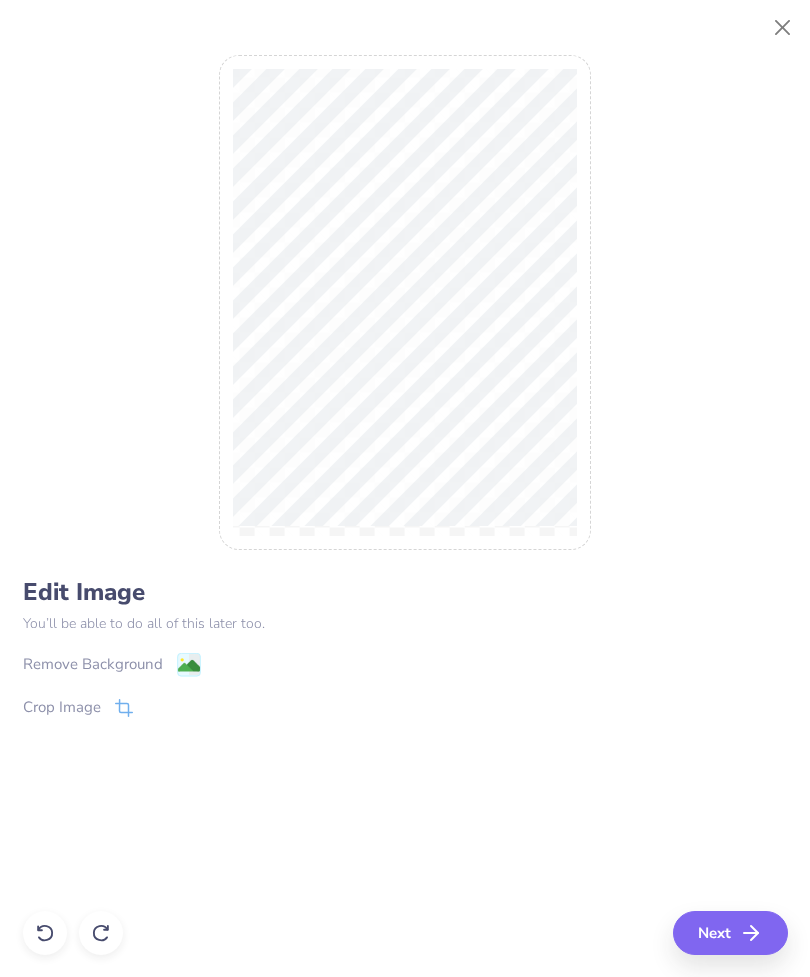 click on "Remove Background" at bounding box center (93, 664) 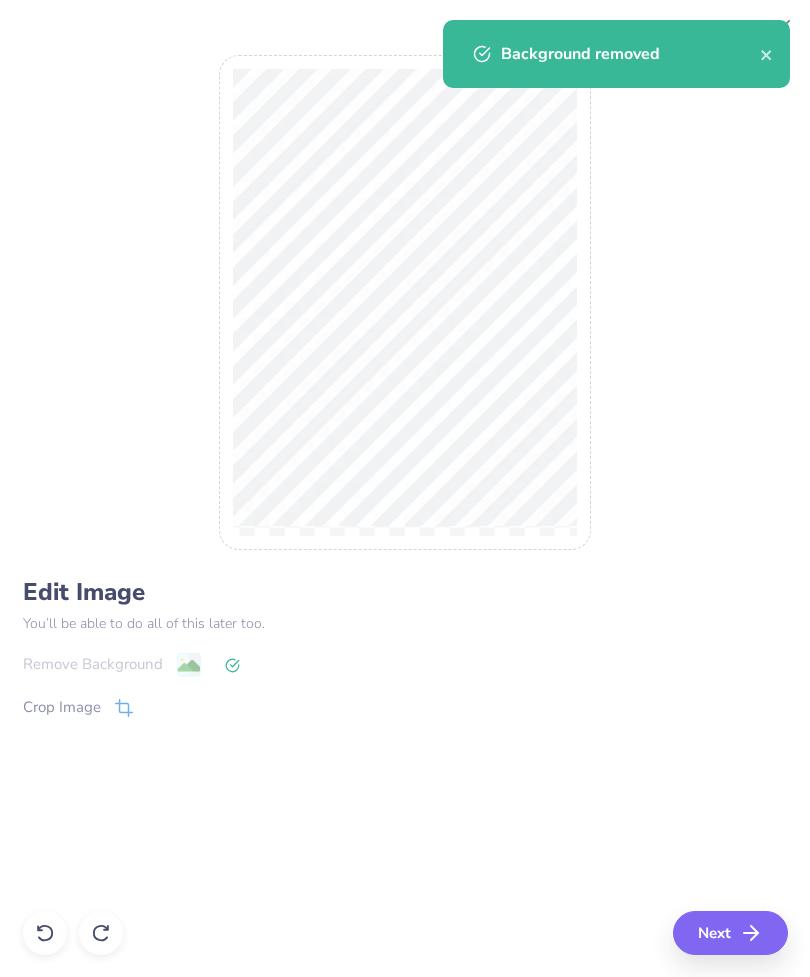 click on "Next" at bounding box center (730, 933) 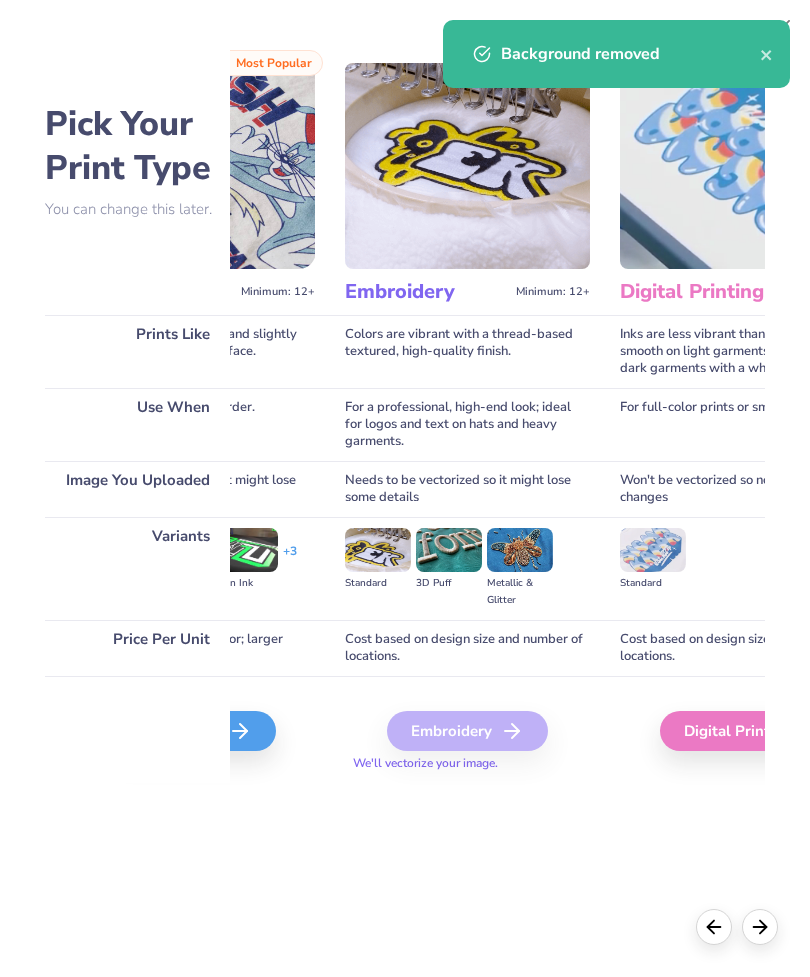 scroll, scrollTop: 0, scrollLeft: 194, axis: horizontal 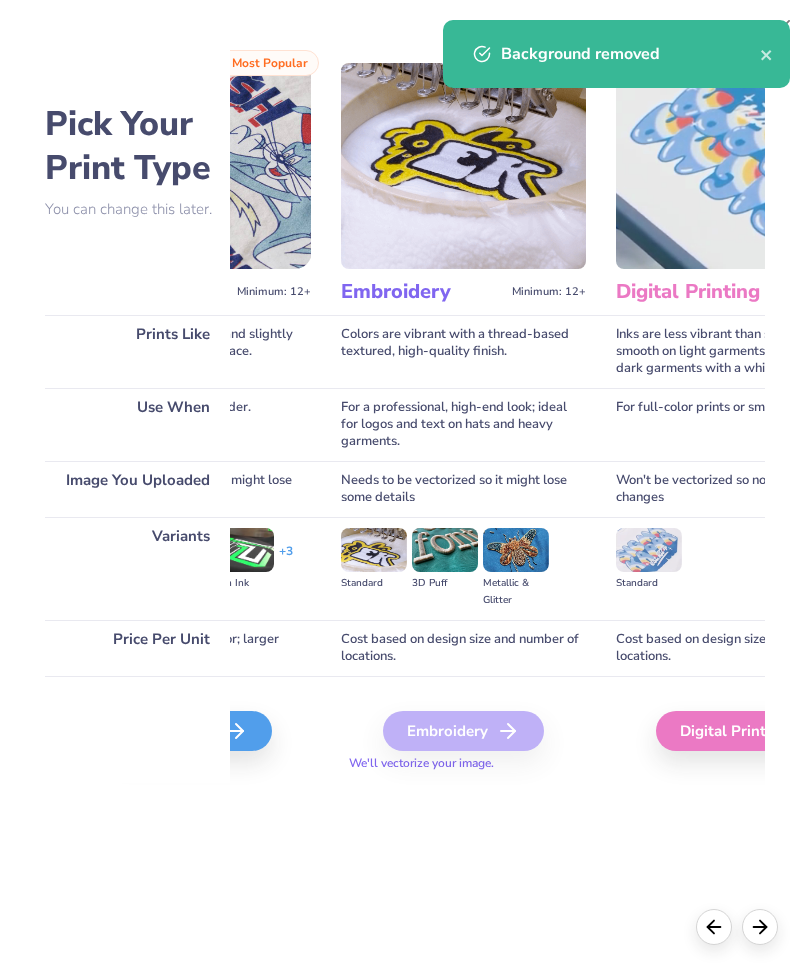 click on "Digital Print" at bounding box center (739, 731) 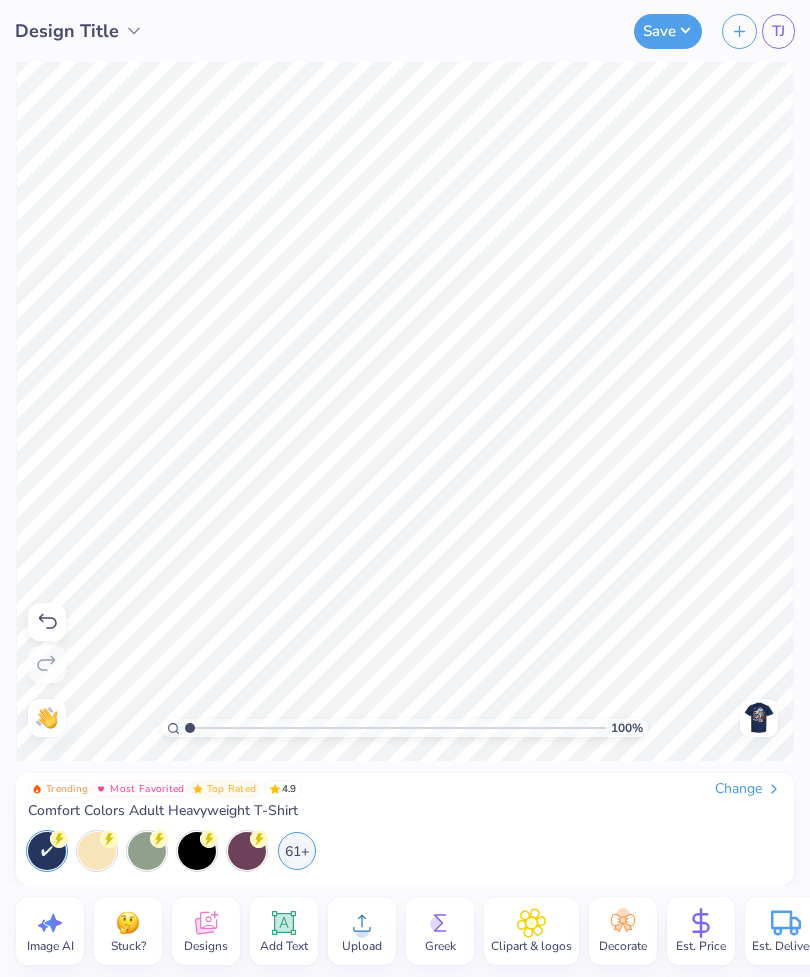 click on "61+" at bounding box center [297, 851] 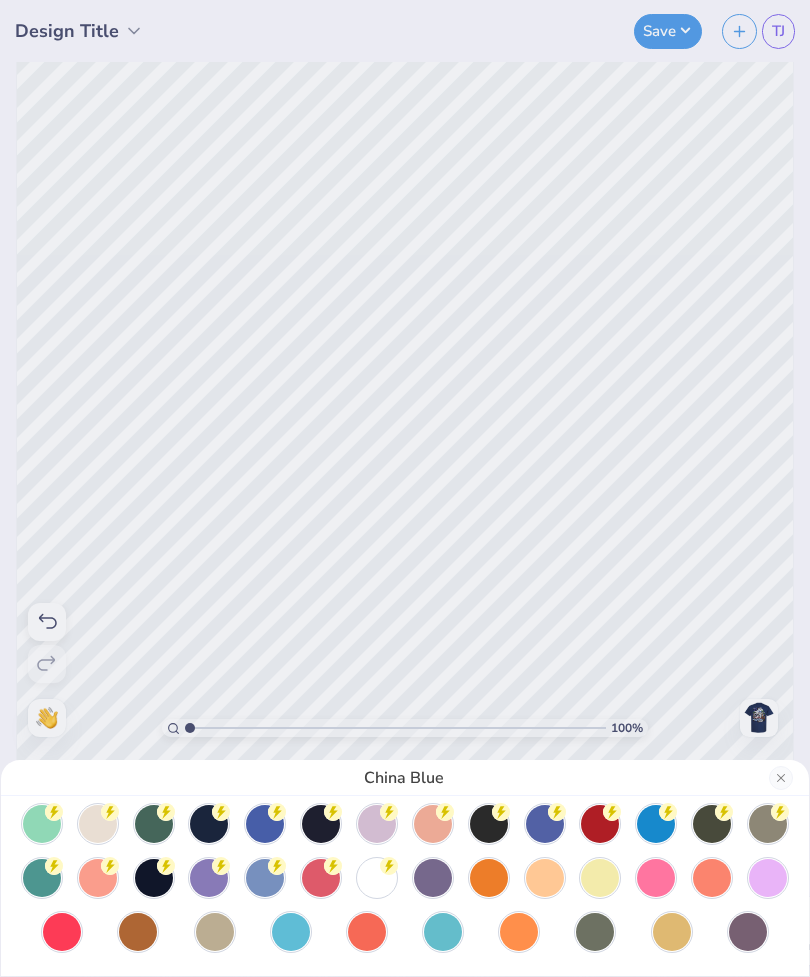 scroll, scrollTop: 117, scrollLeft: 0, axis: vertical 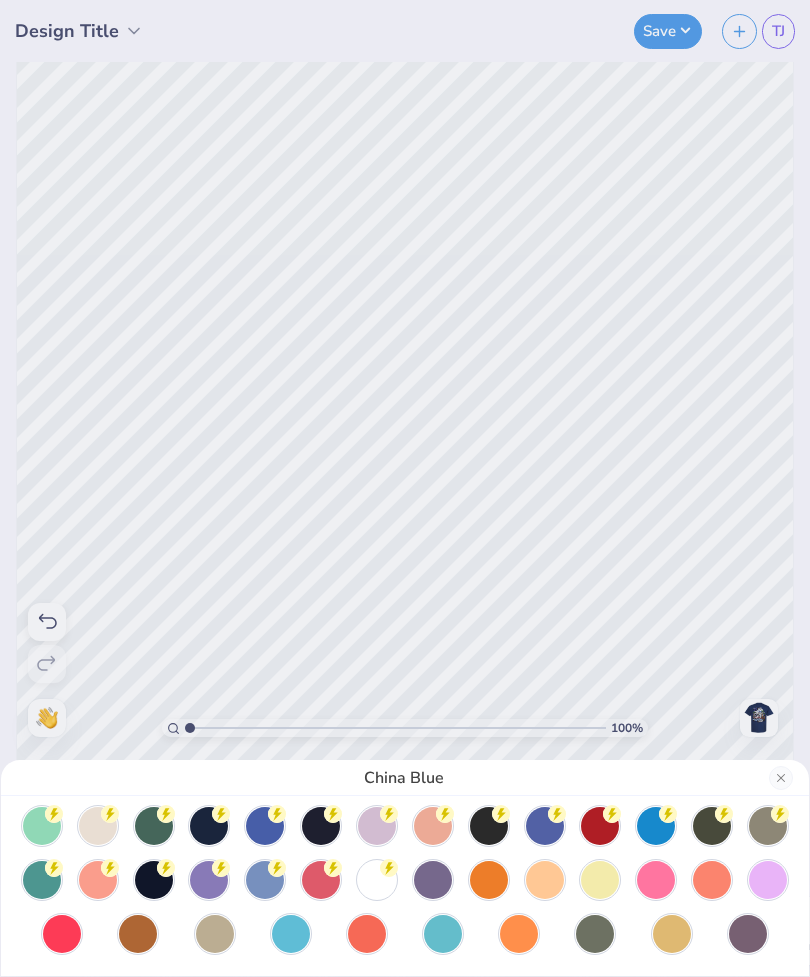 click at bounding box center (377, 880) 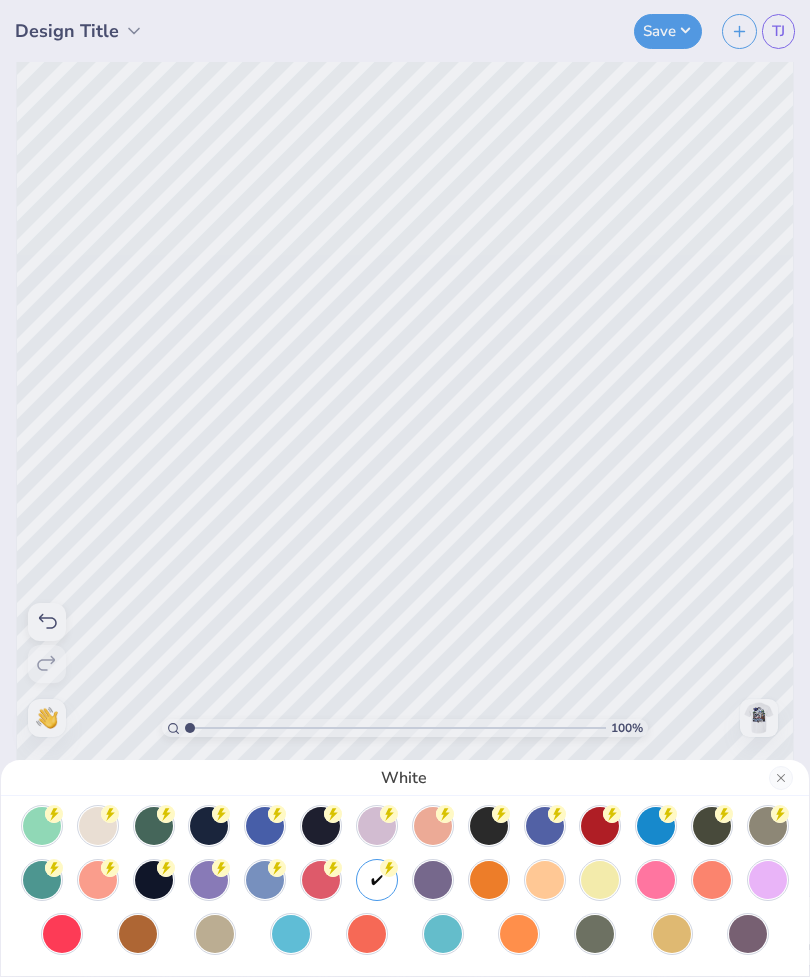 click on "White" at bounding box center (405, 488) 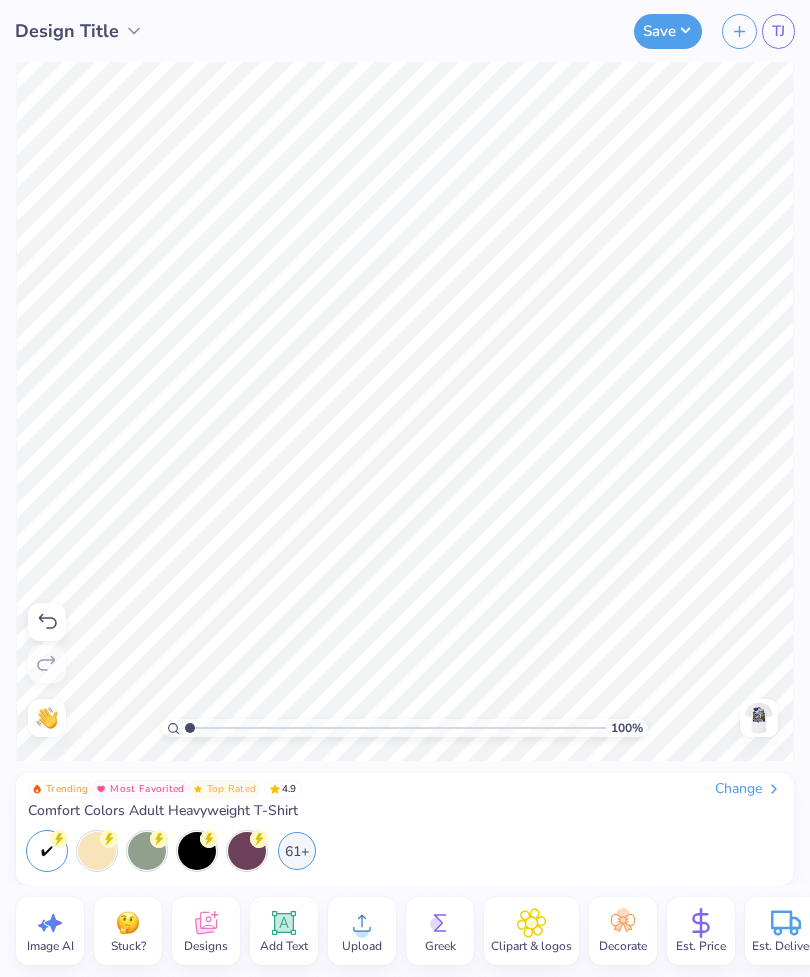 click at bounding box center [759, 718] 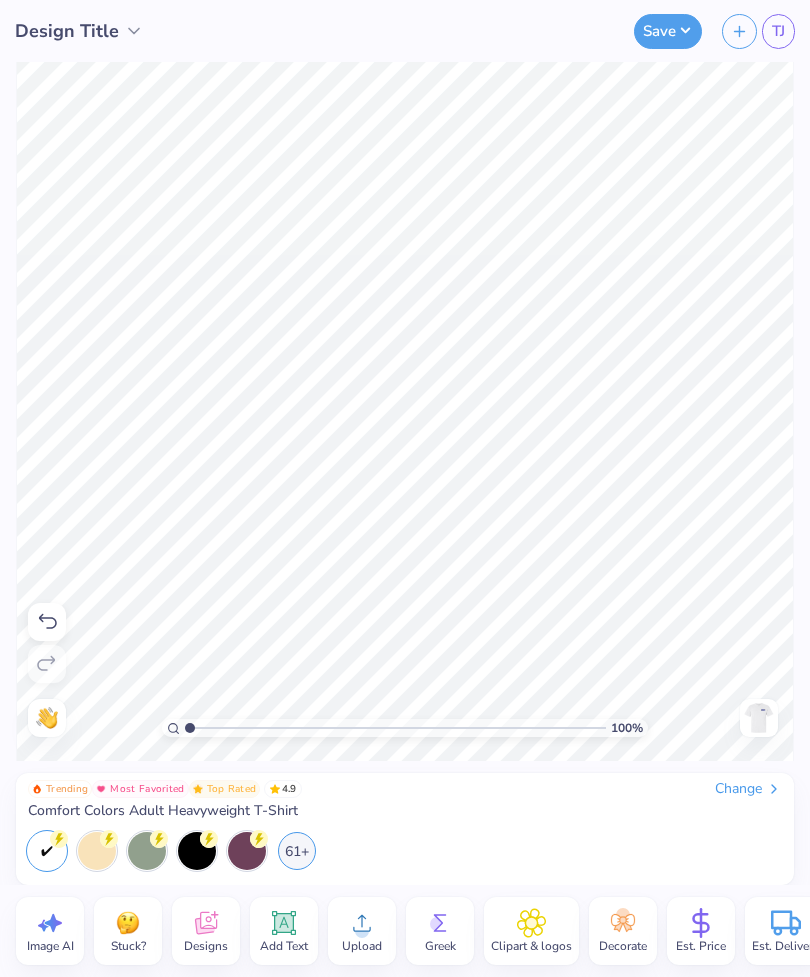 click at bounding box center [759, 718] 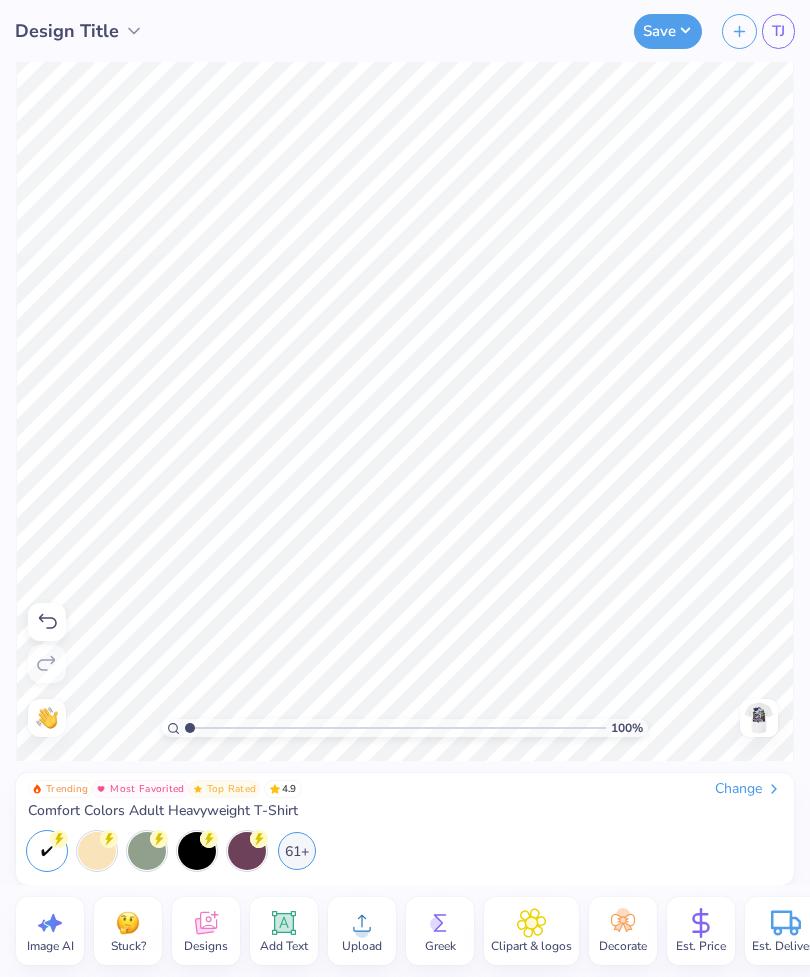 click on "61+" at bounding box center (297, 851) 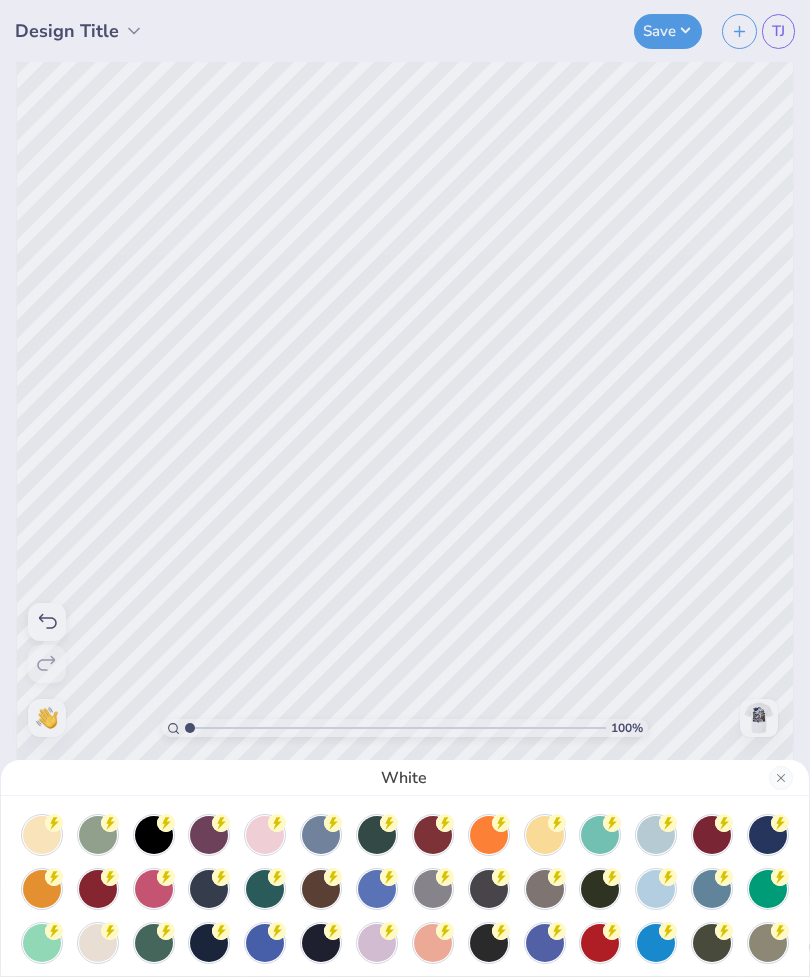 click at bounding box center [321, 835] 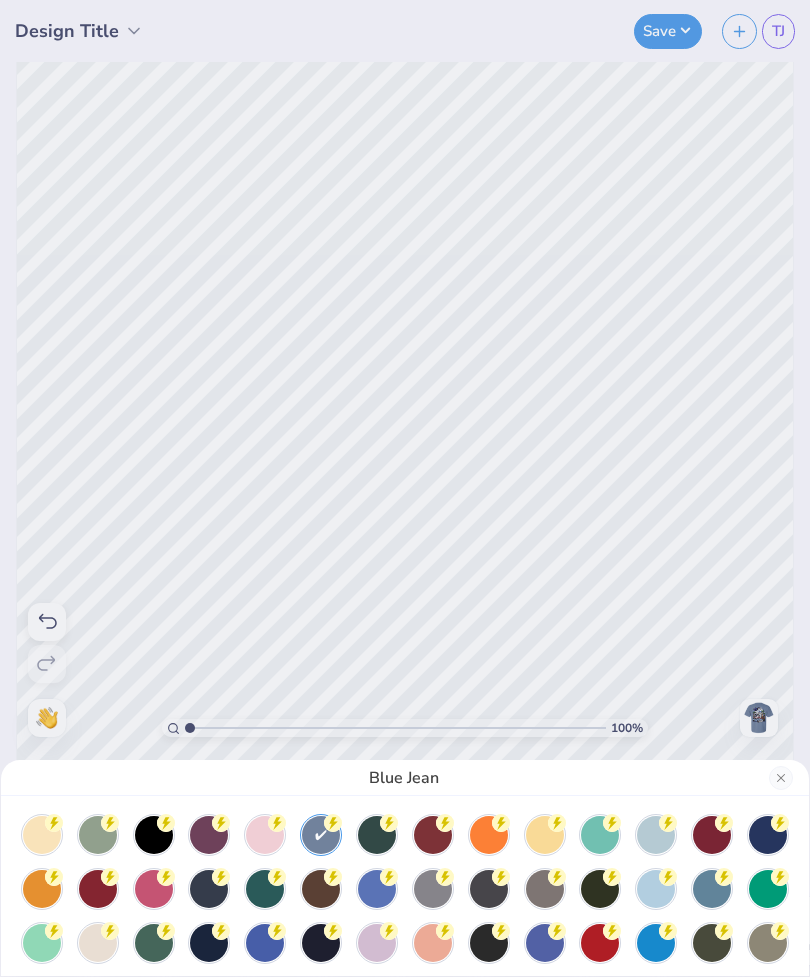 click at bounding box center (265, 943) 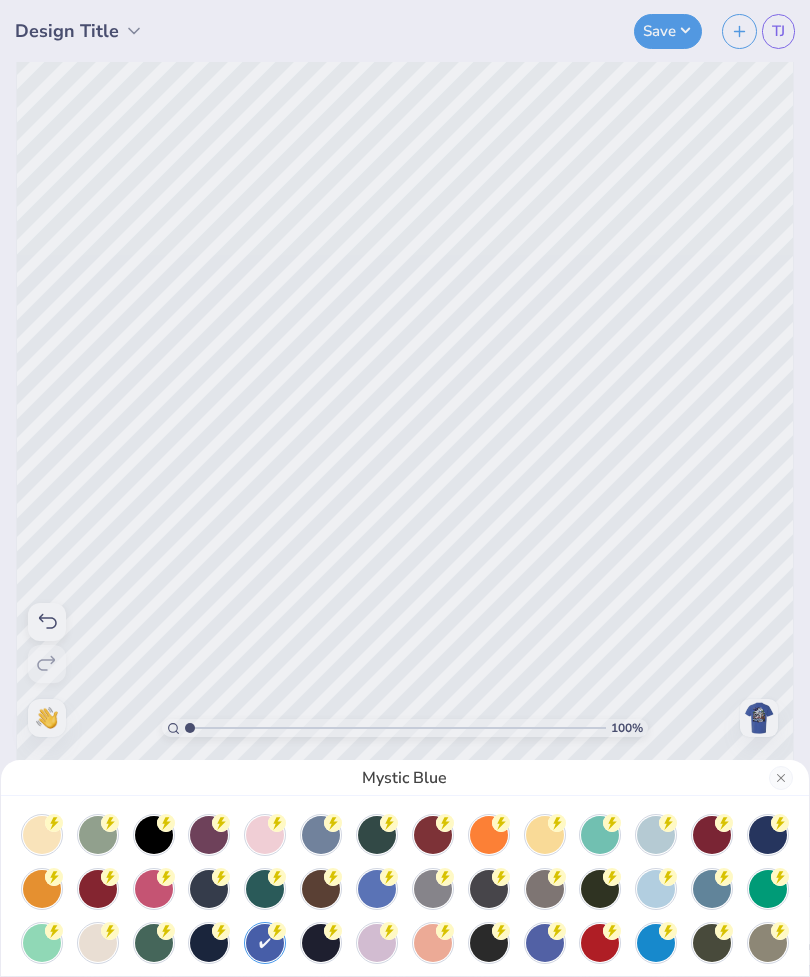 click on "Mystic Blue" at bounding box center (405, 488) 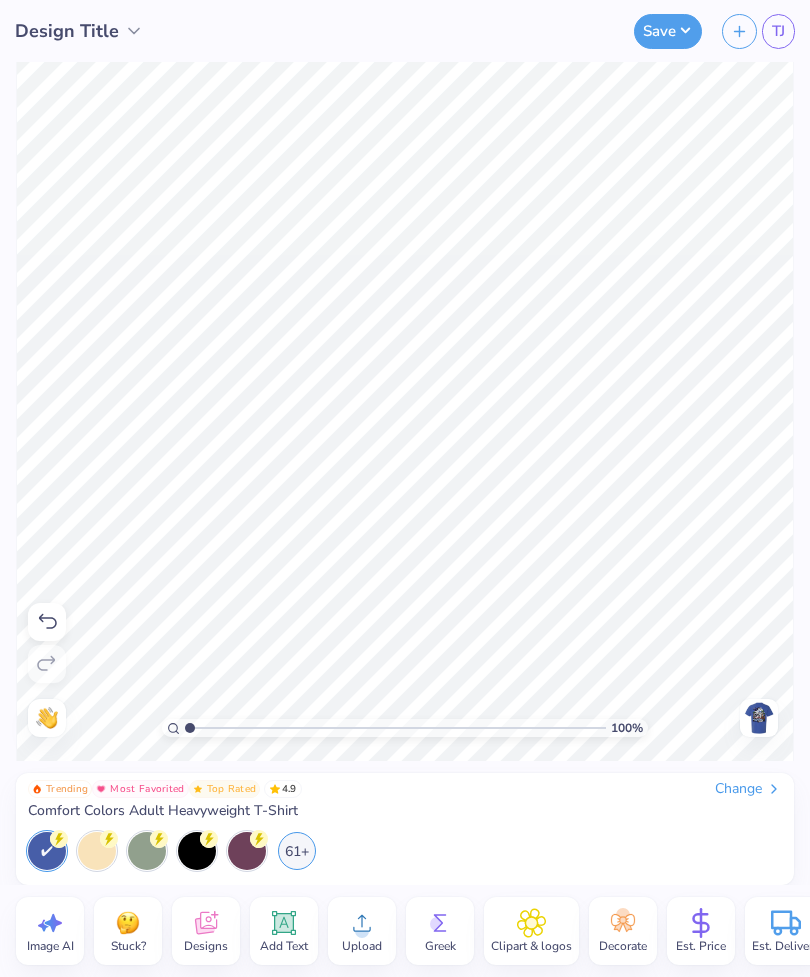 click at bounding box center (759, 718) 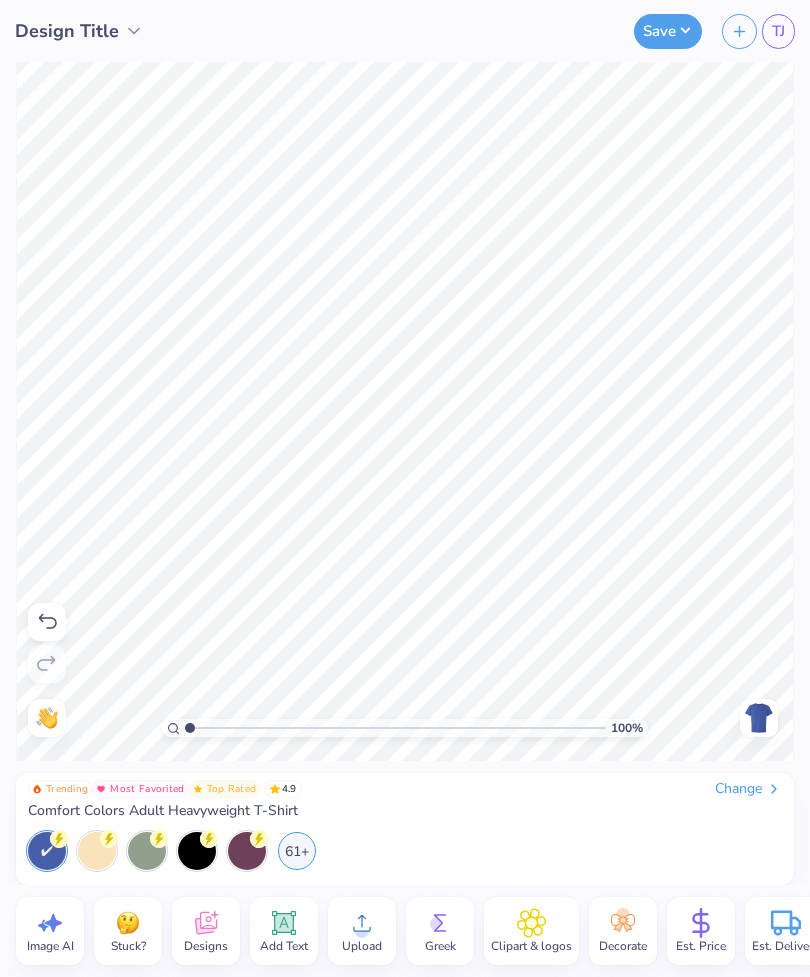 click at bounding box center [759, 718] 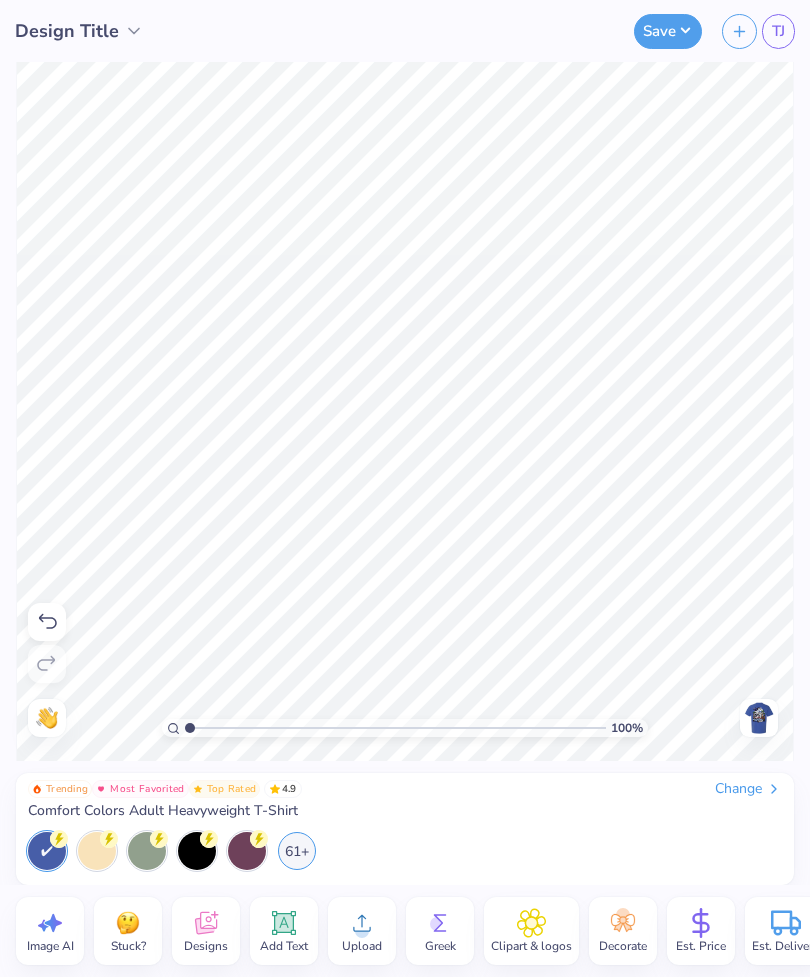 click on "61+" at bounding box center (297, 851) 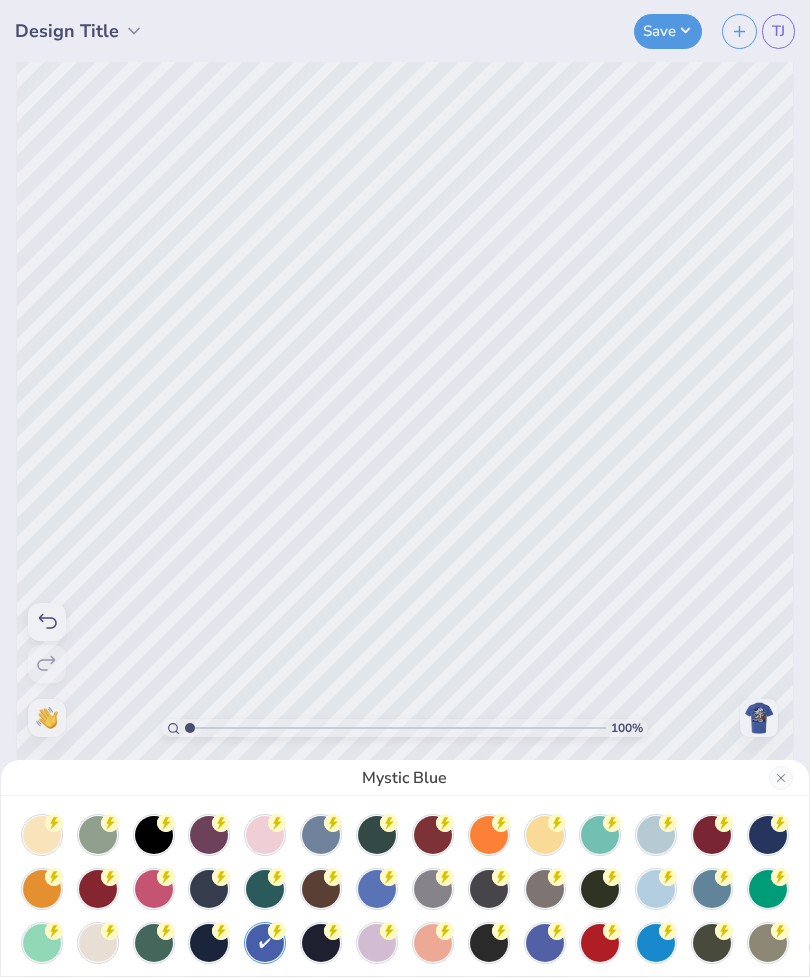 click at bounding box center [656, 889] 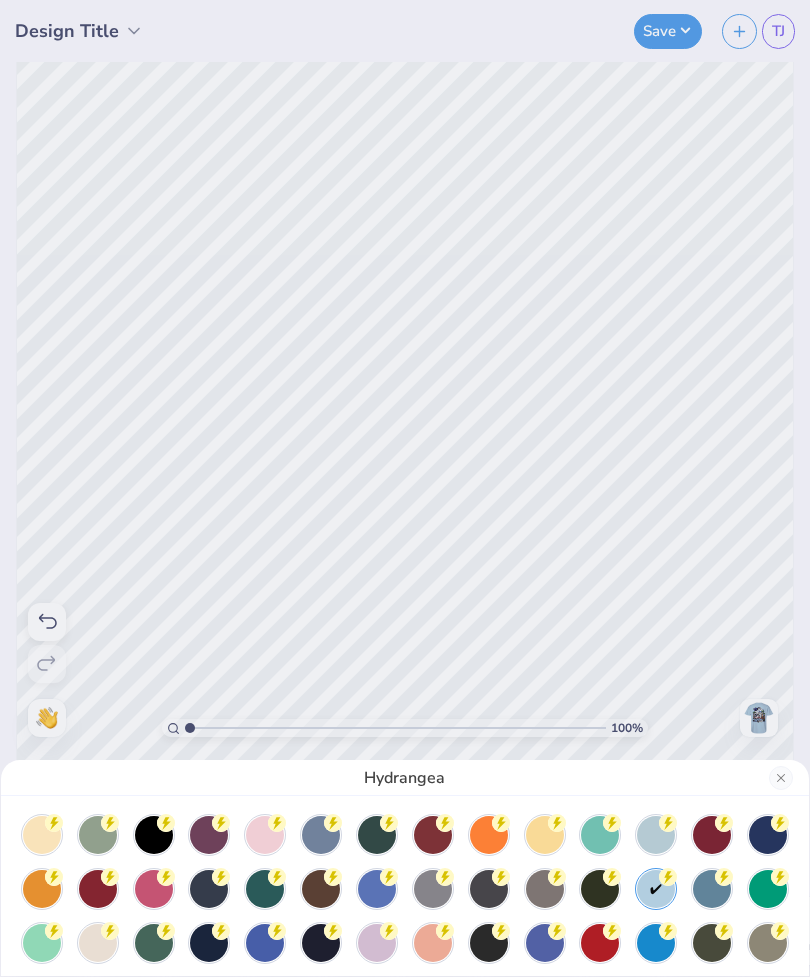 click on "Hydrangea" at bounding box center [405, 488] 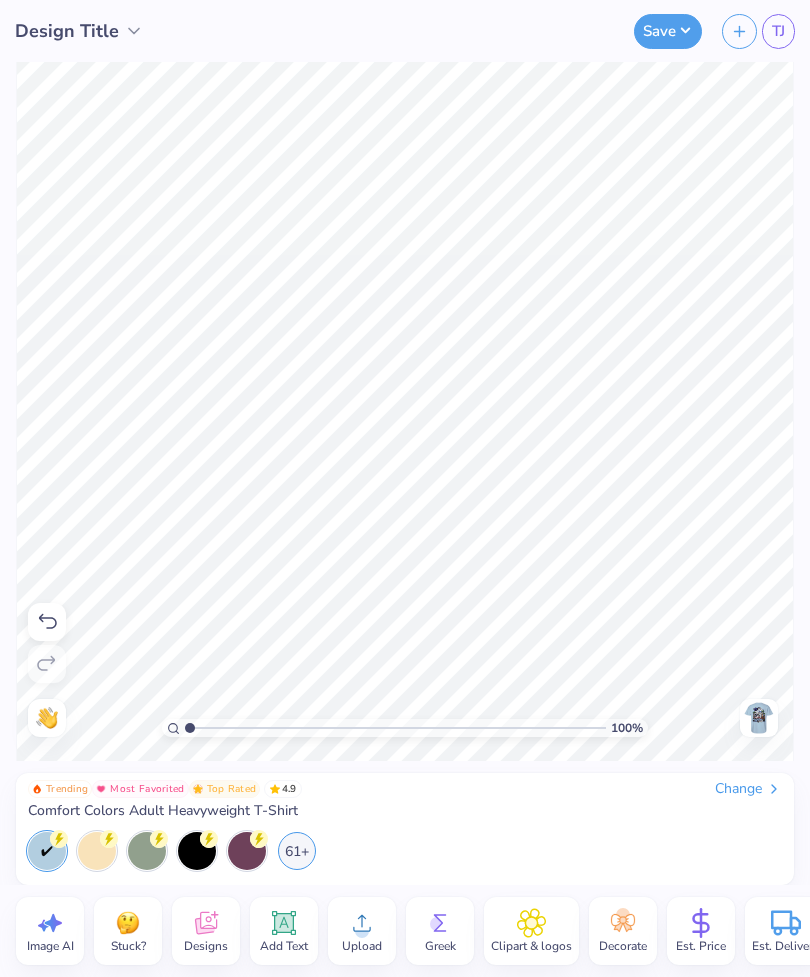 click at bounding box center [759, 718] 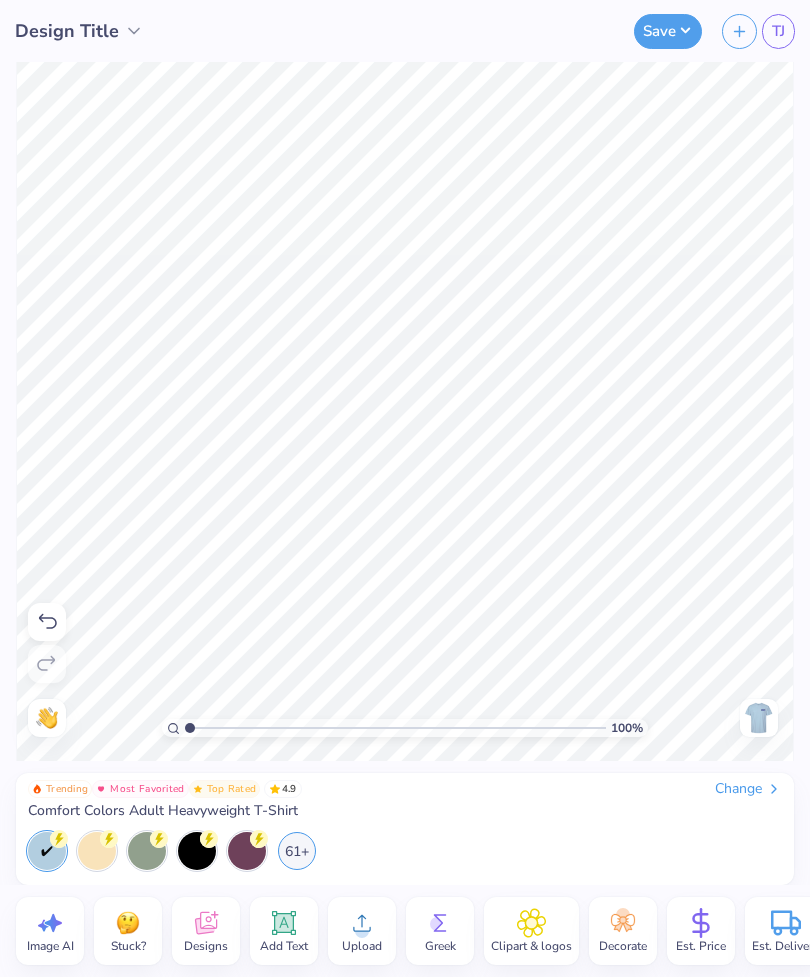 click at bounding box center (759, 718) 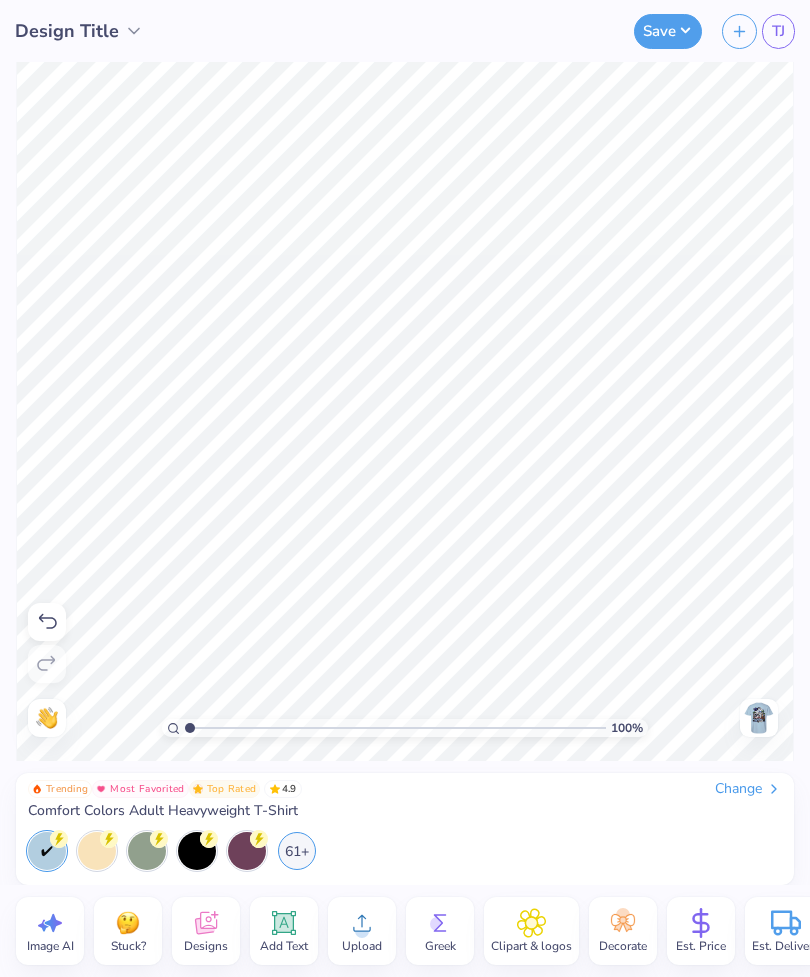 click at bounding box center (759, 718) 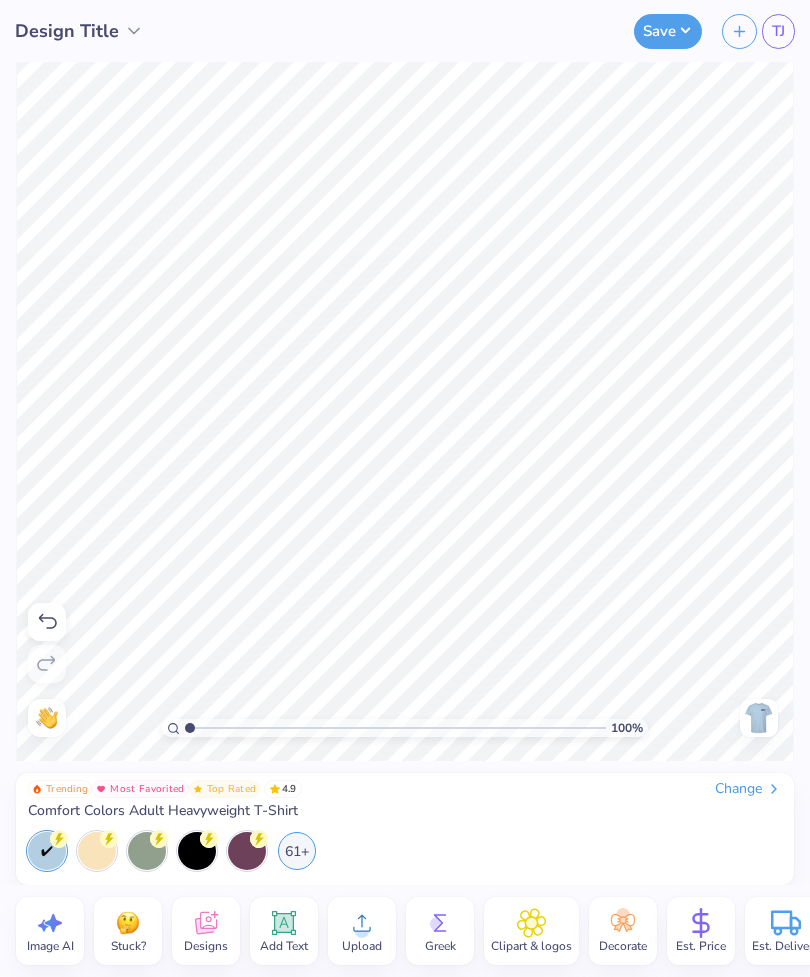 click on "61+" at bounding box center [297, 851] 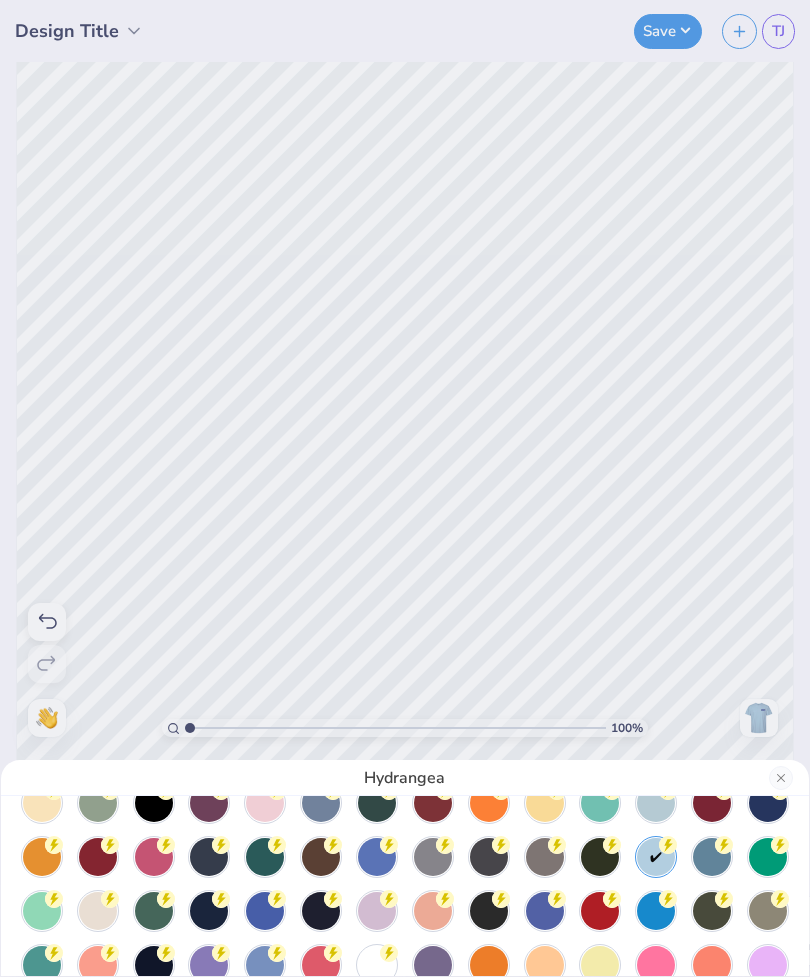 scroll, scrollTop: 14, scrollLeft: 0, axis: vertical 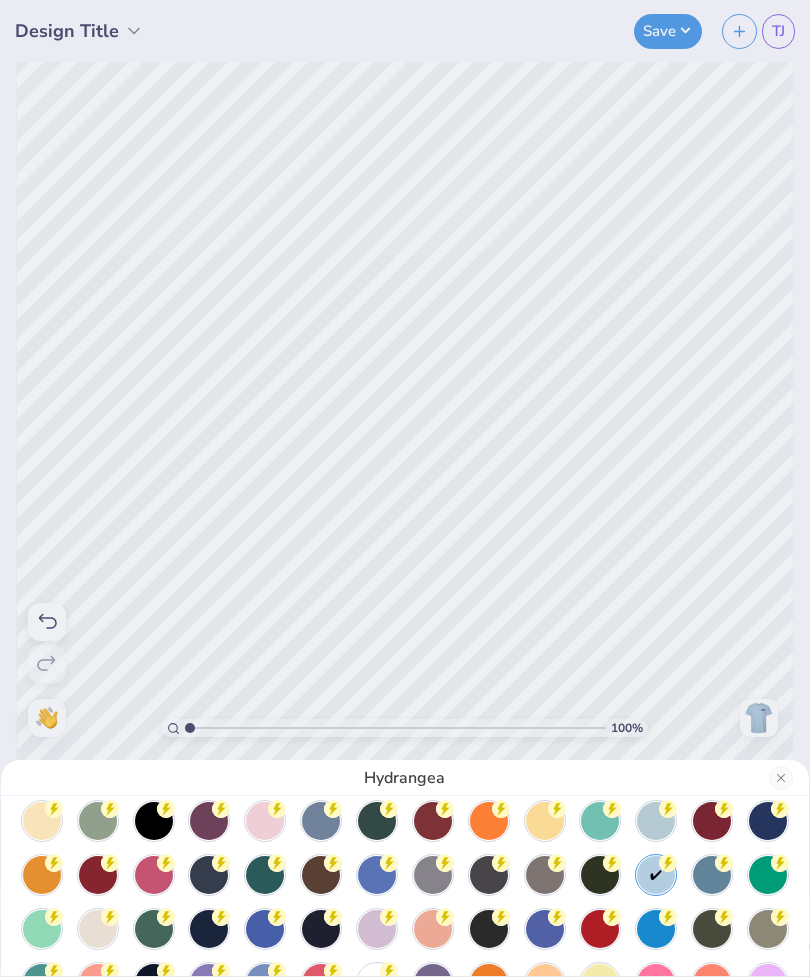 click at bounding box center (768, 821) 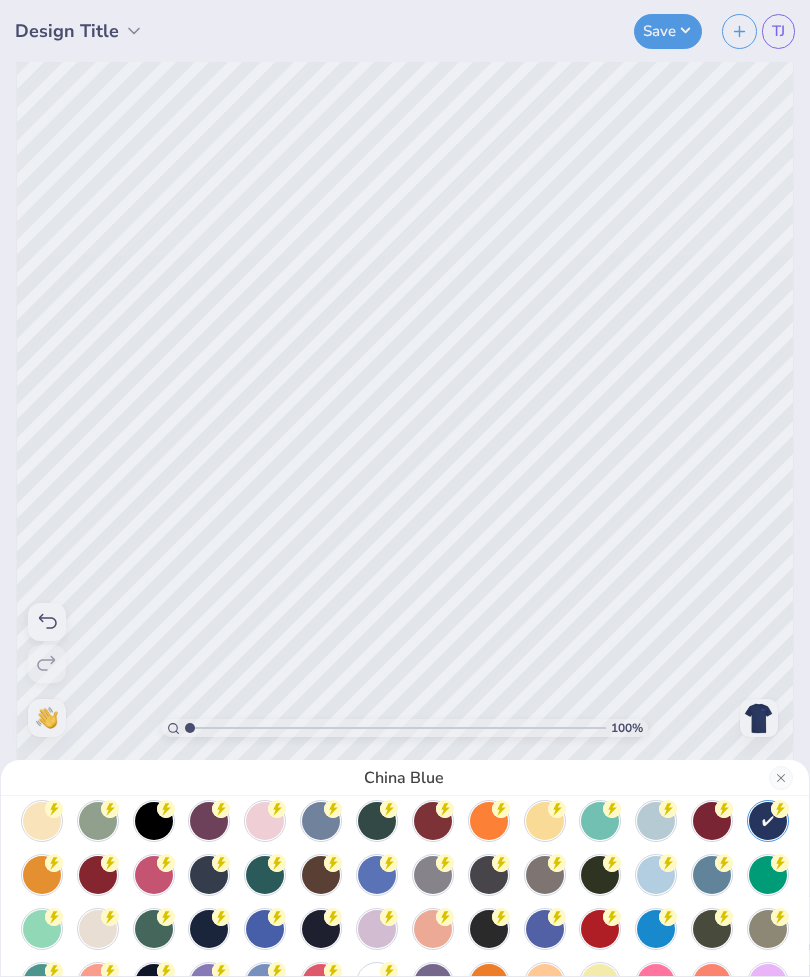 click on "China Blue" at bounding box center [405, 488] 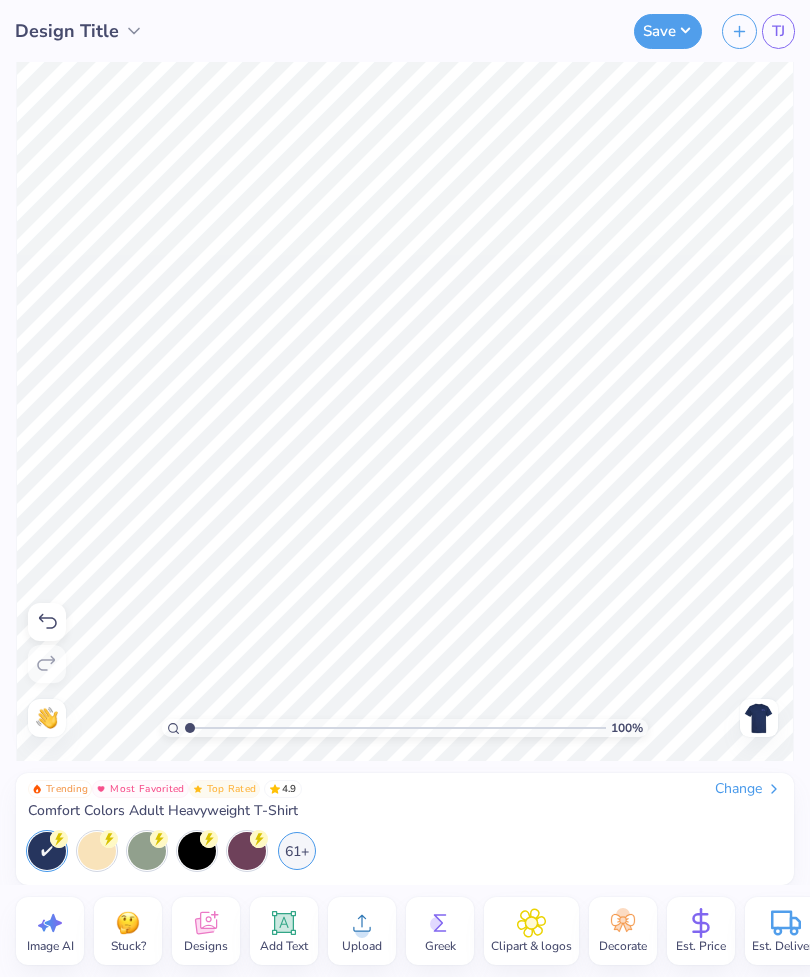 click at bounding box center (759, 718) 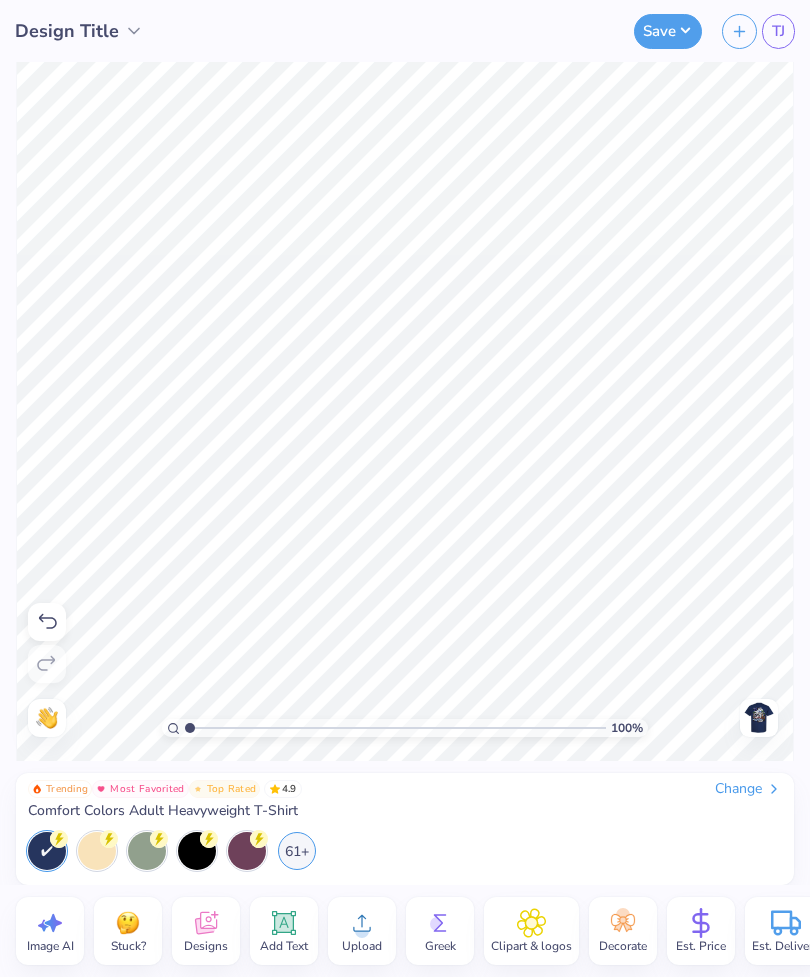 click at bounding box center [759, 718] 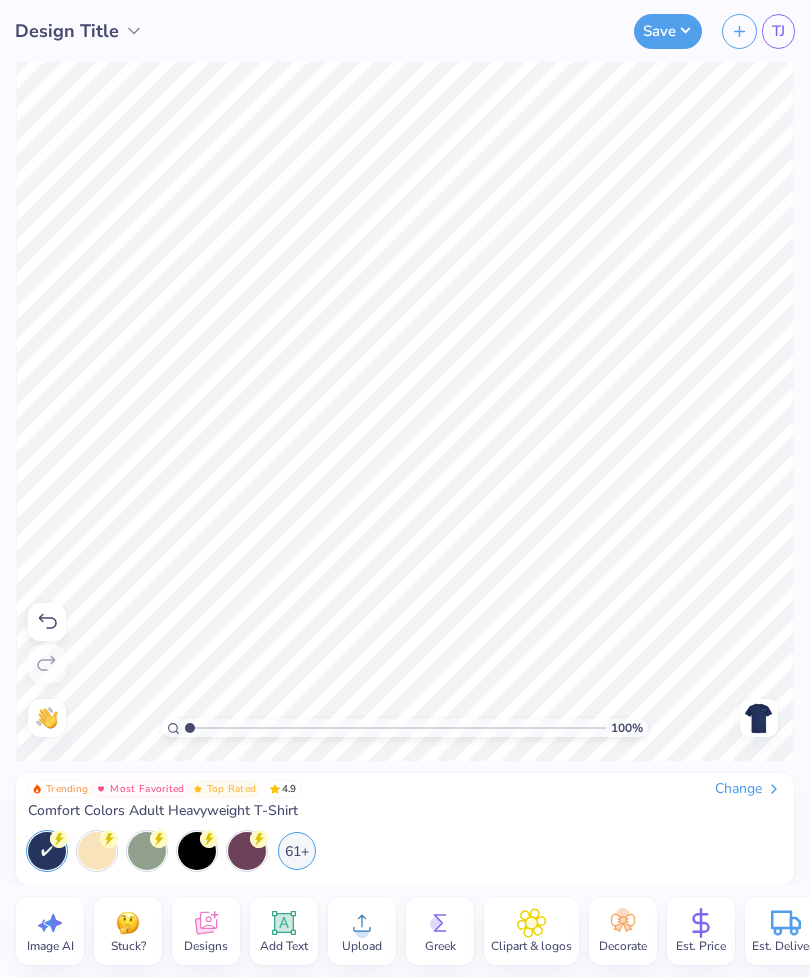 click at bounding box center [759, 718] 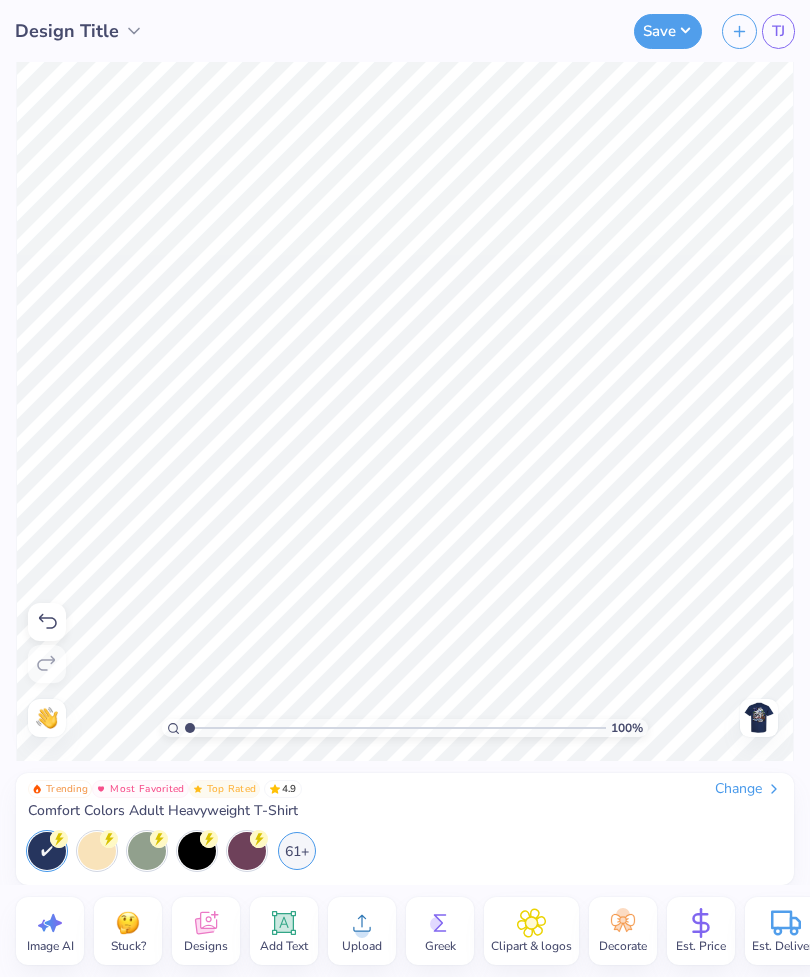 click on "61+" at bounding box center (297, 851) 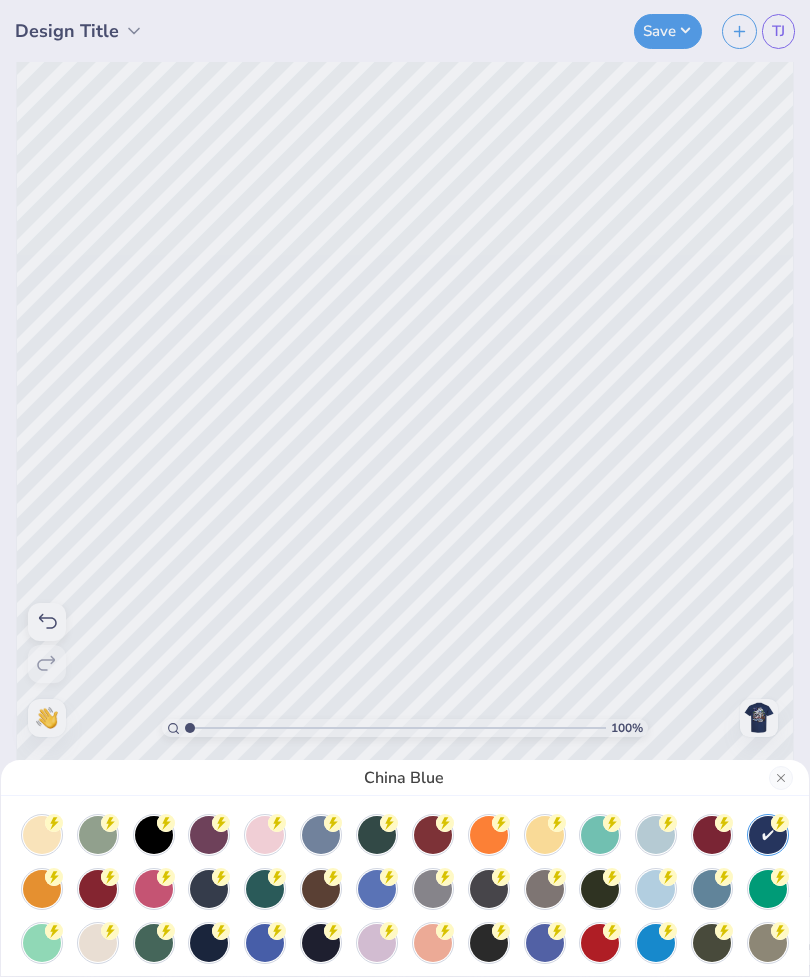 click at bounding box center [377, 889] 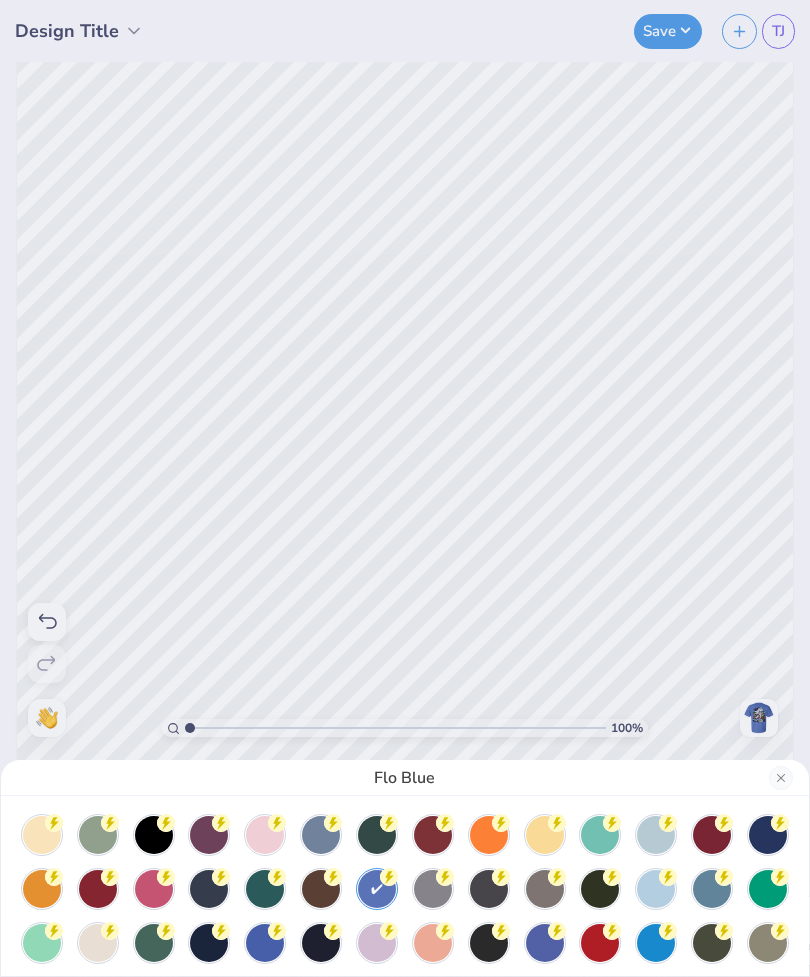 click at bounding box center (545, 943) 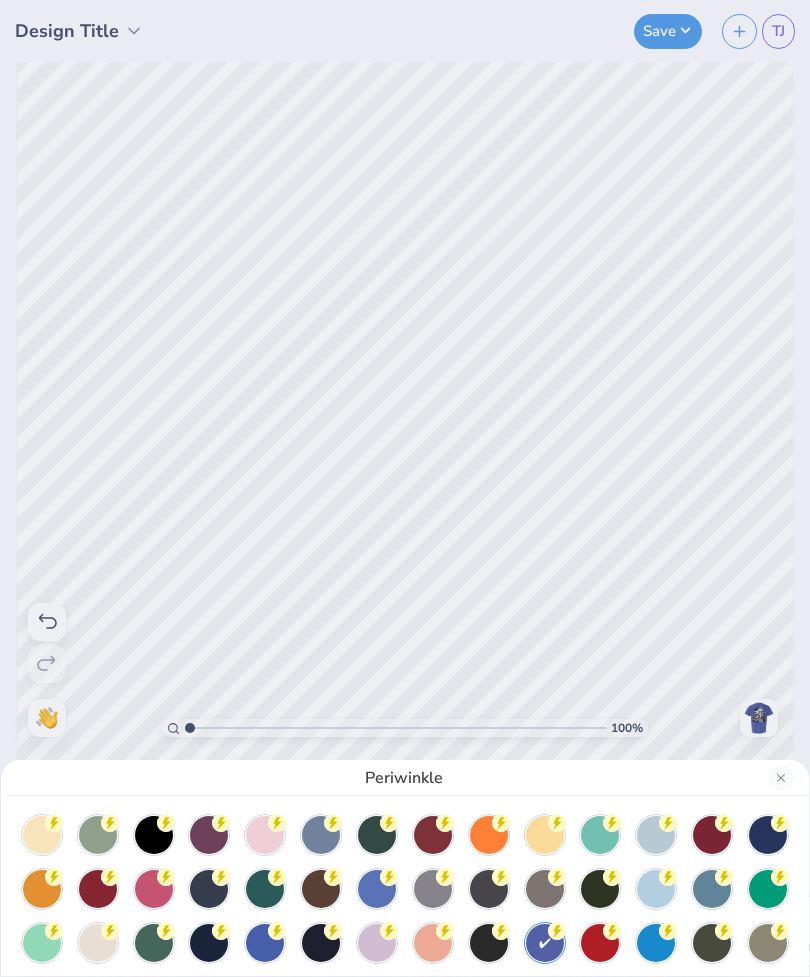 click on "Periwinkle" at bounding box center [405, 488] 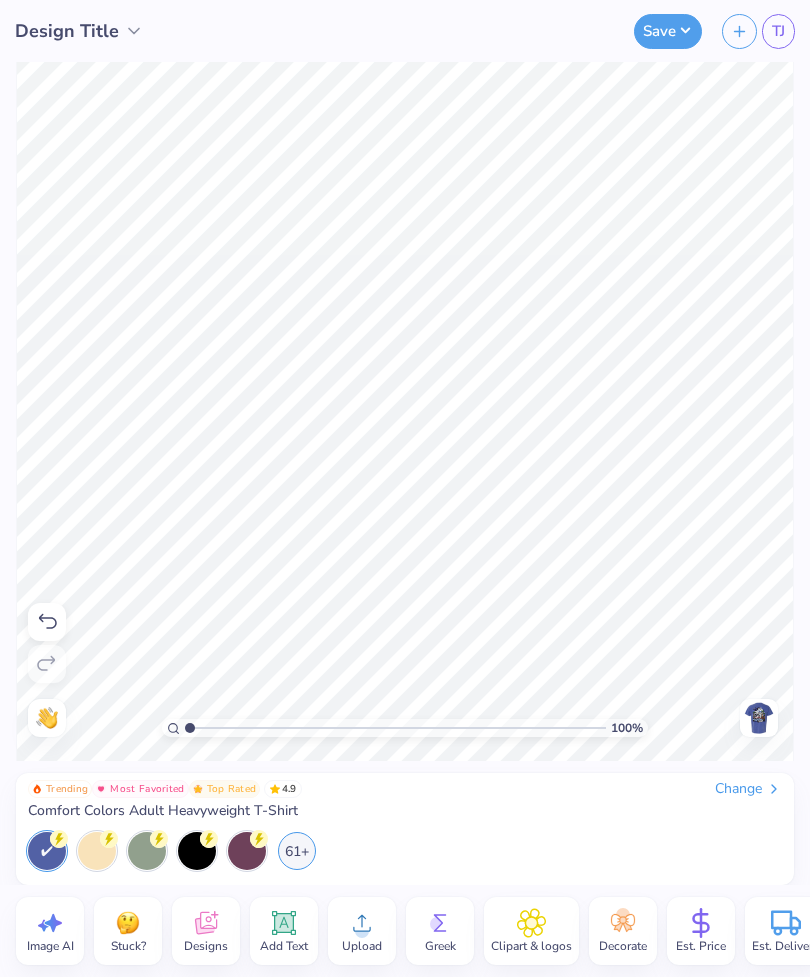 click at bounding box center [759, 718] 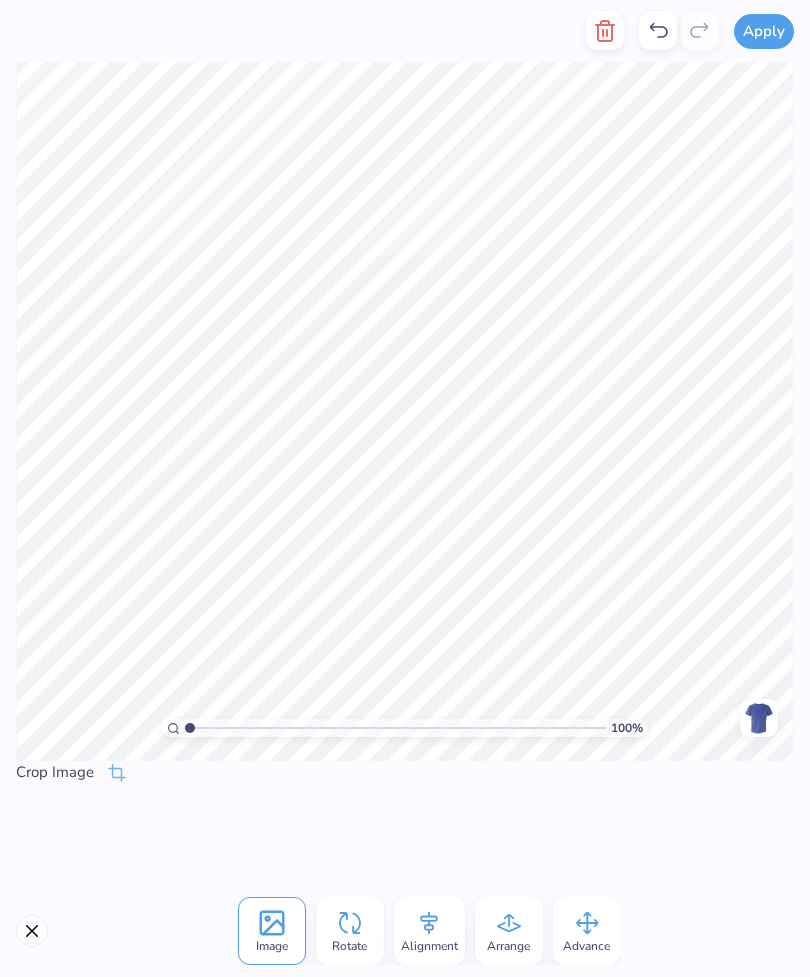 click 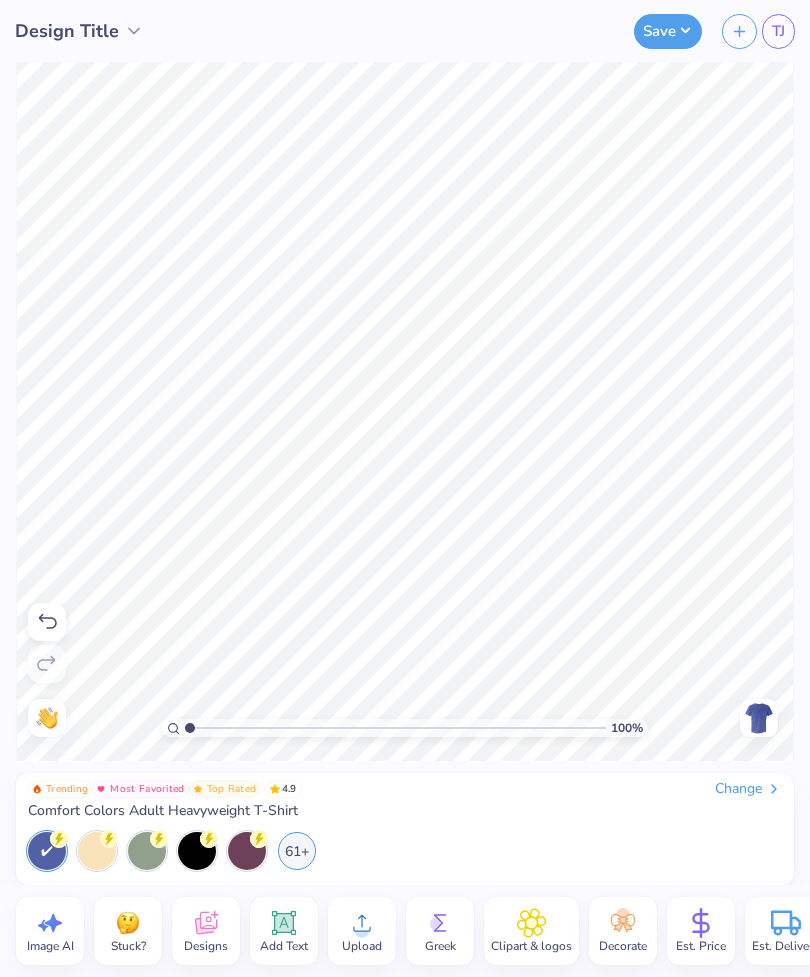 click on "Upload" at bounding box center [362, 946] 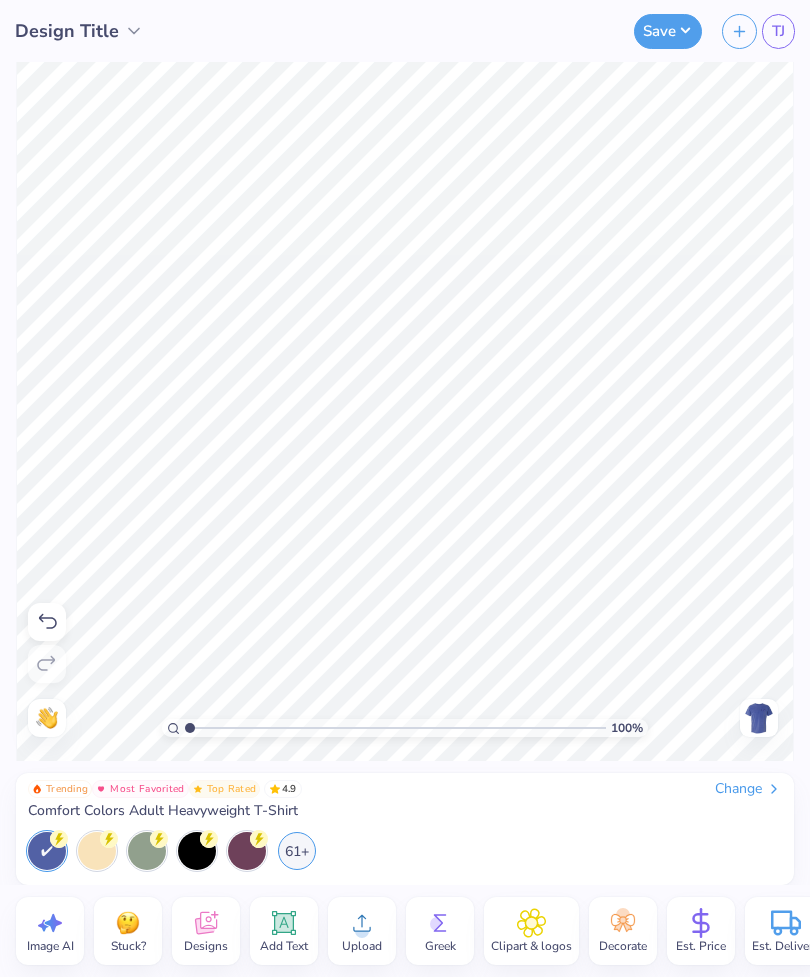 click 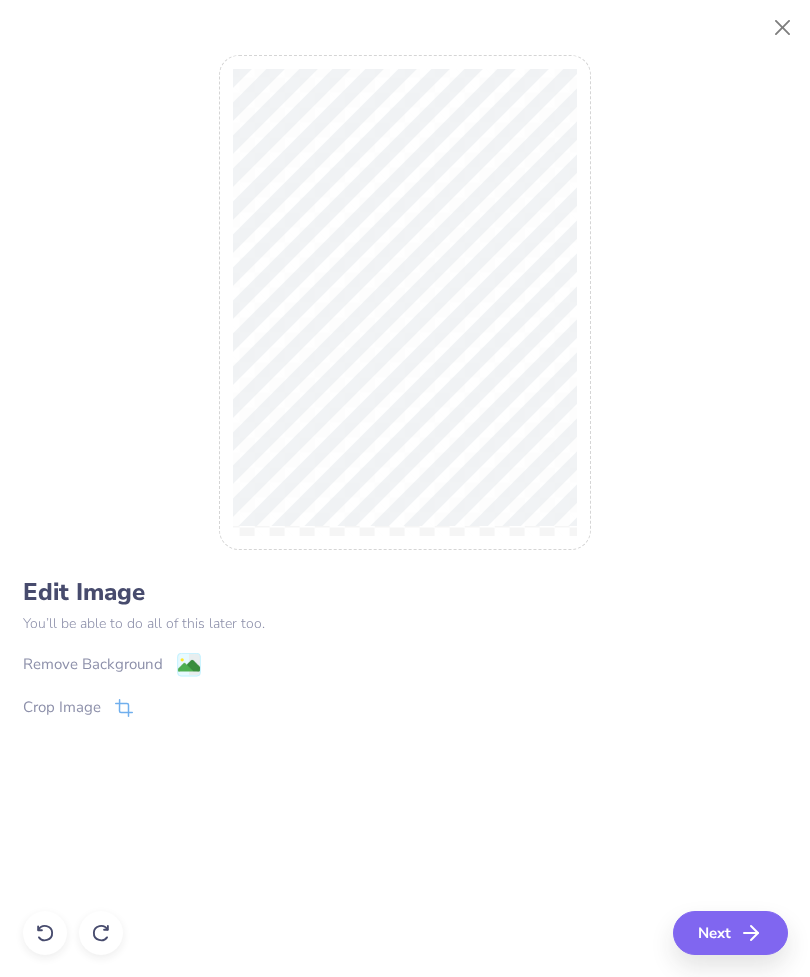 click 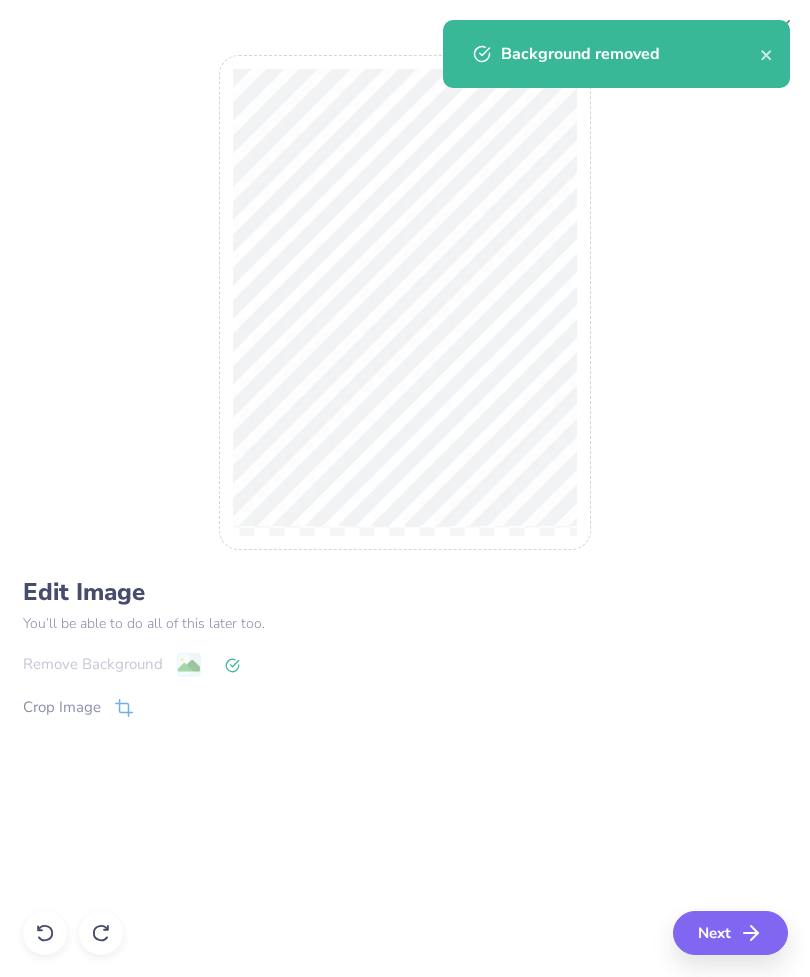 click on "Next" at bounding box center (730, 933) 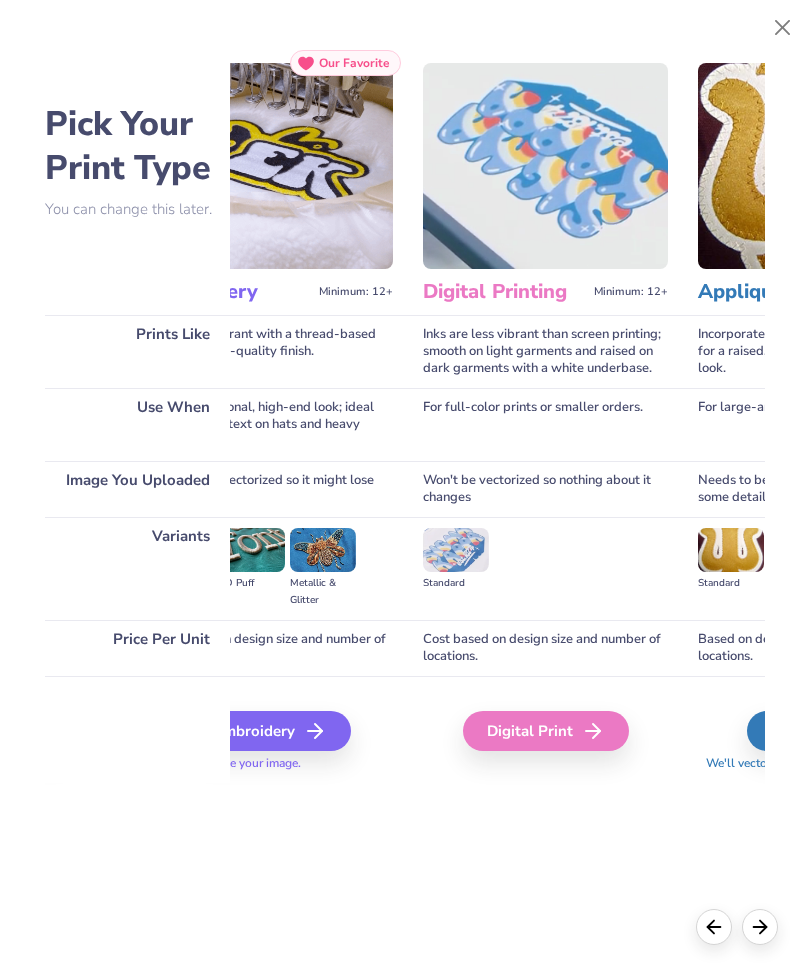 scroll, scrollTop: 0, scrollLeft: 431, axis: horizontal 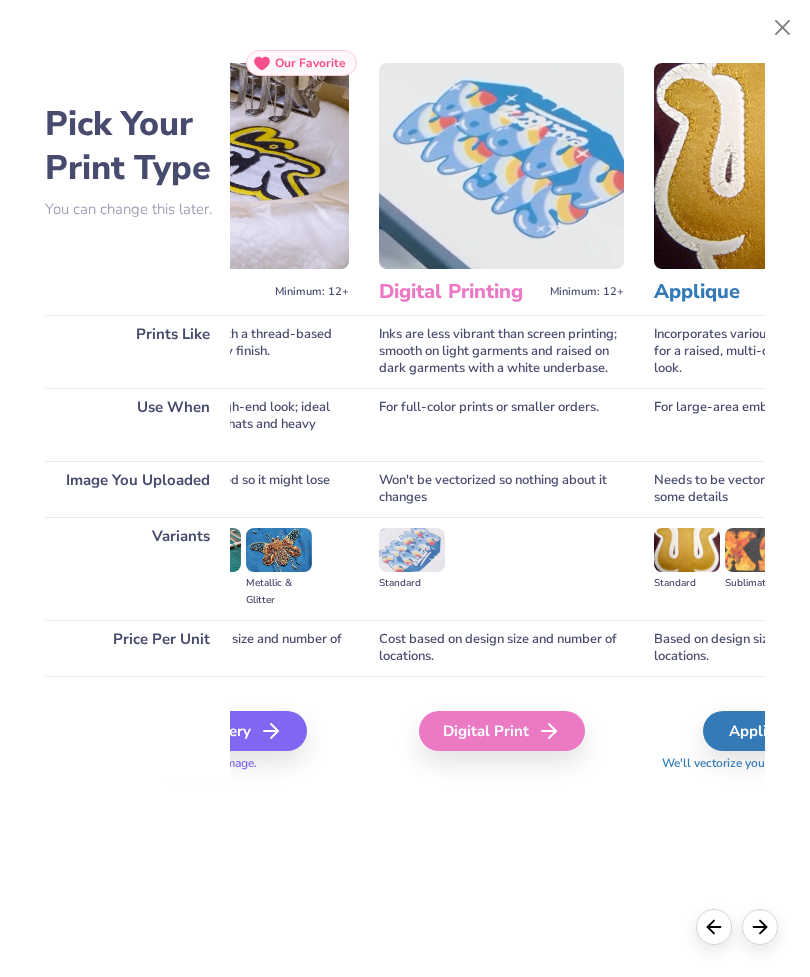 click 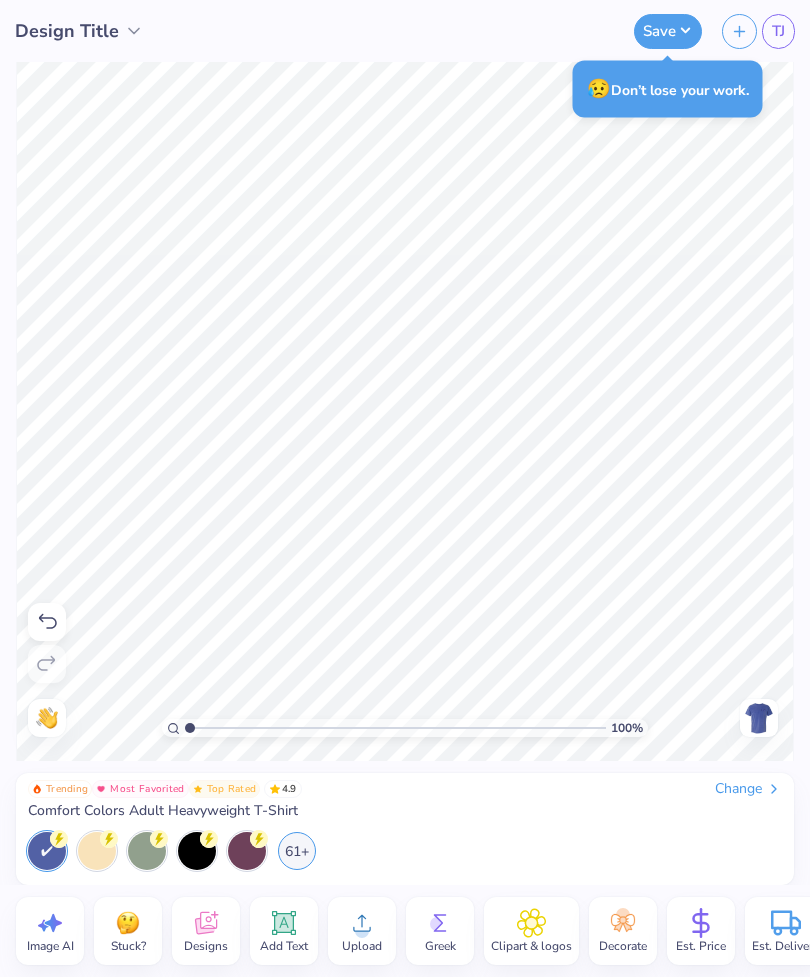 click on "61+" at bounding box center (297, 851) 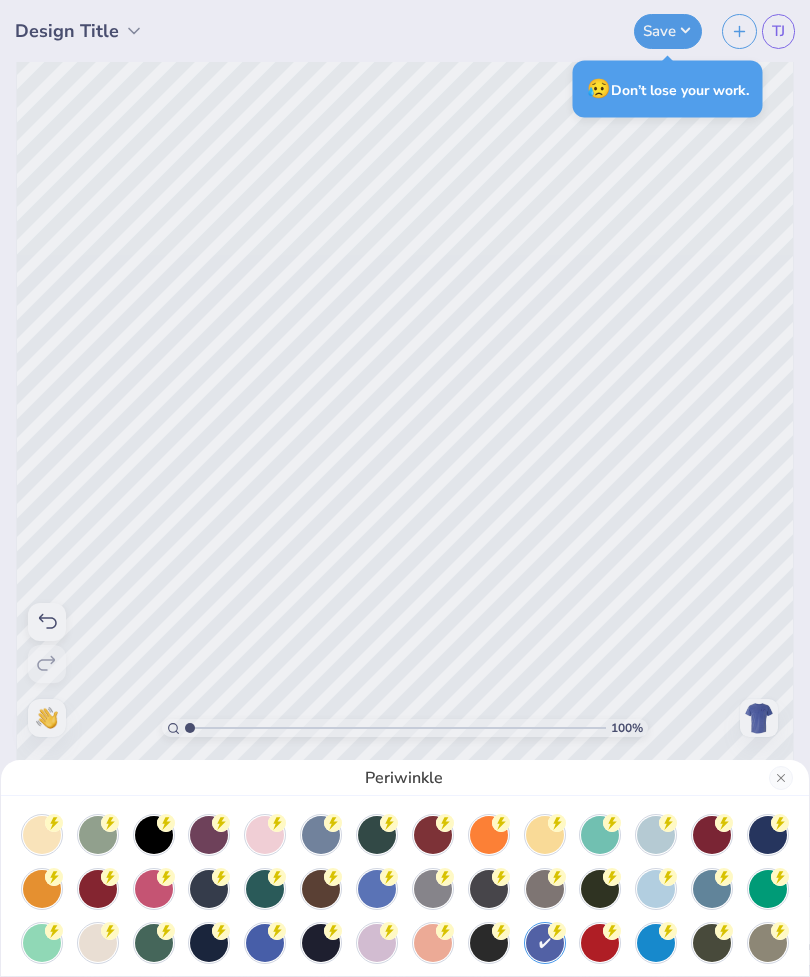 click on "Periwinkle" at bounding box center [405, 488] 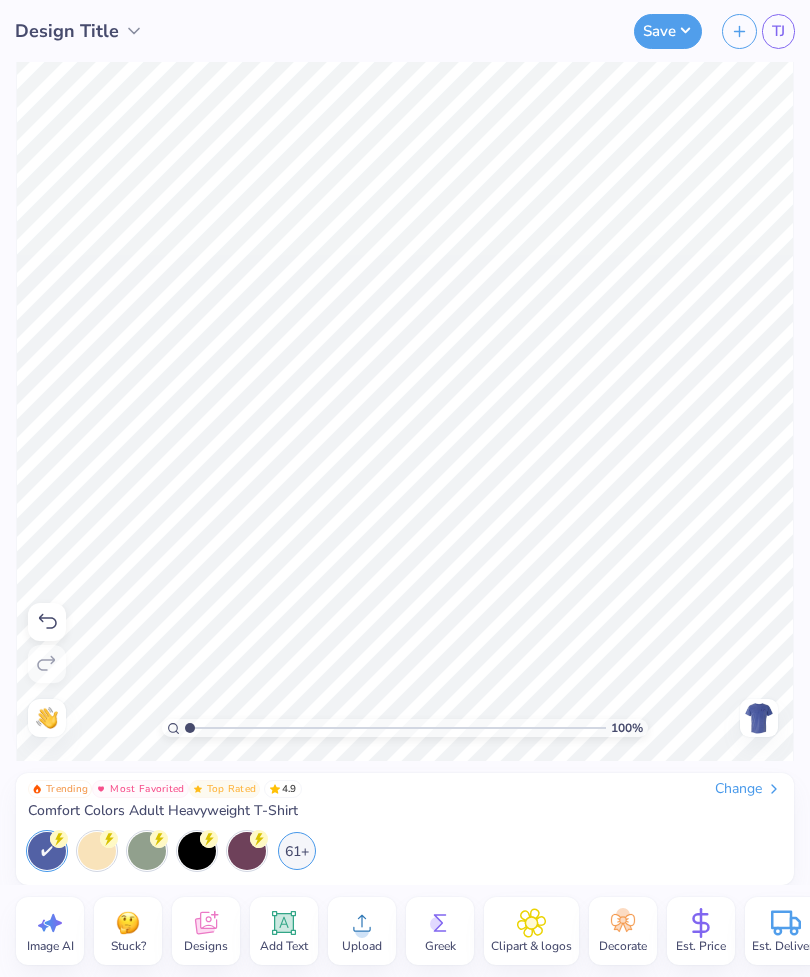 click at bounding box center (759, 718) 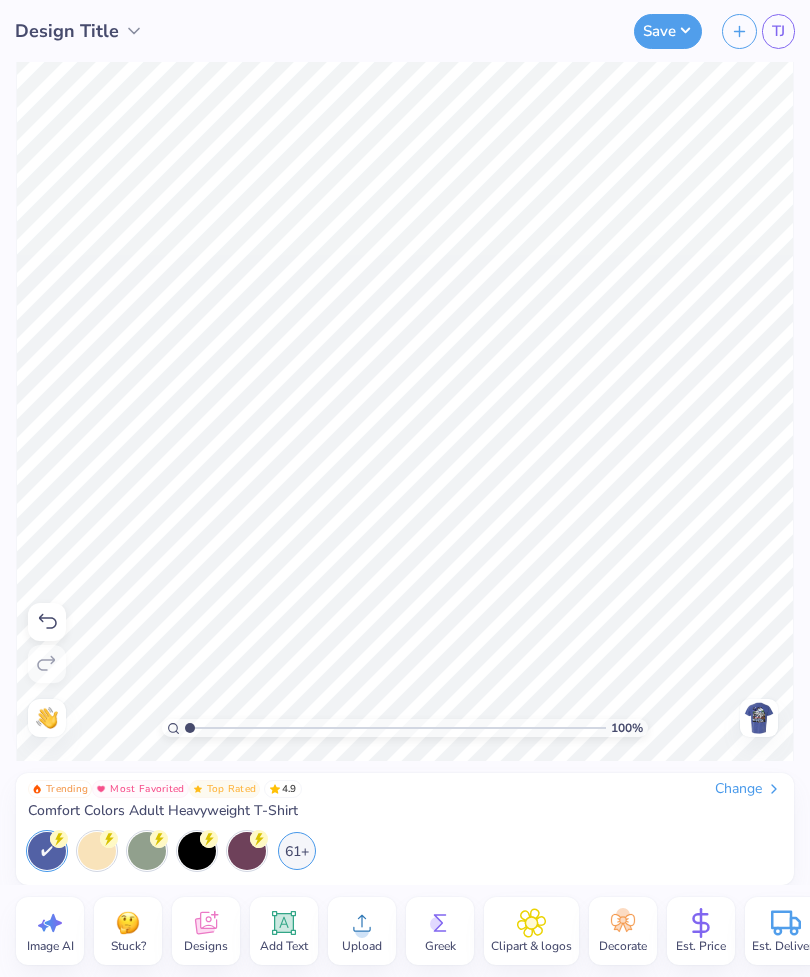 click on "61+" at bounding box center (297, 851) 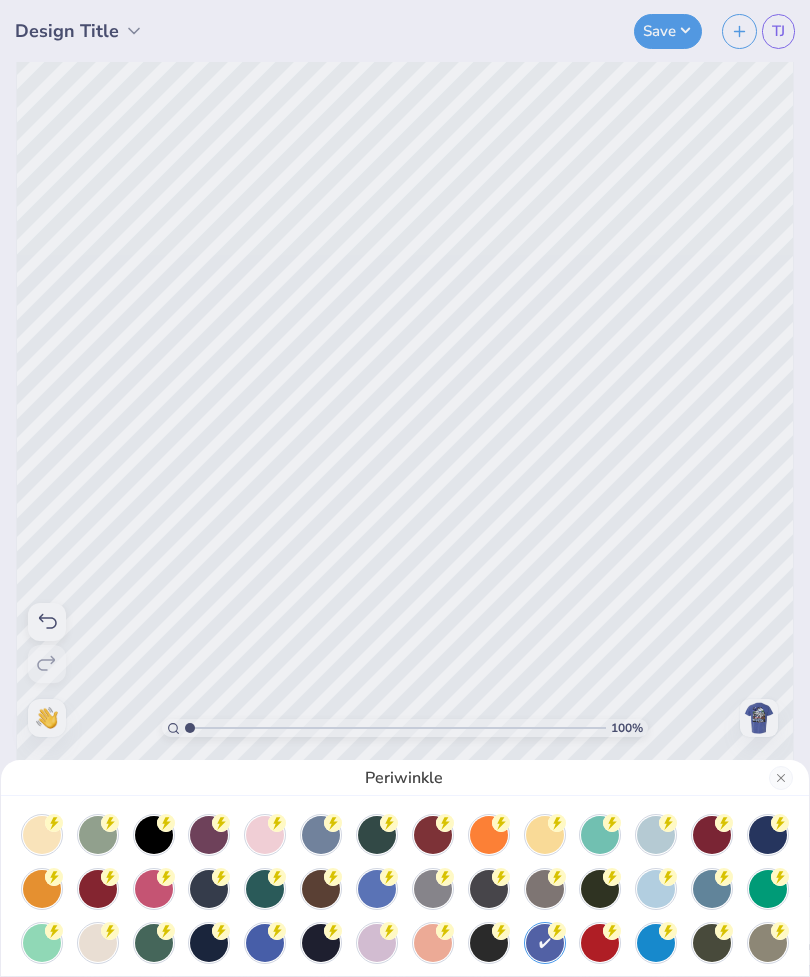 click at bounding box center (768, 835) 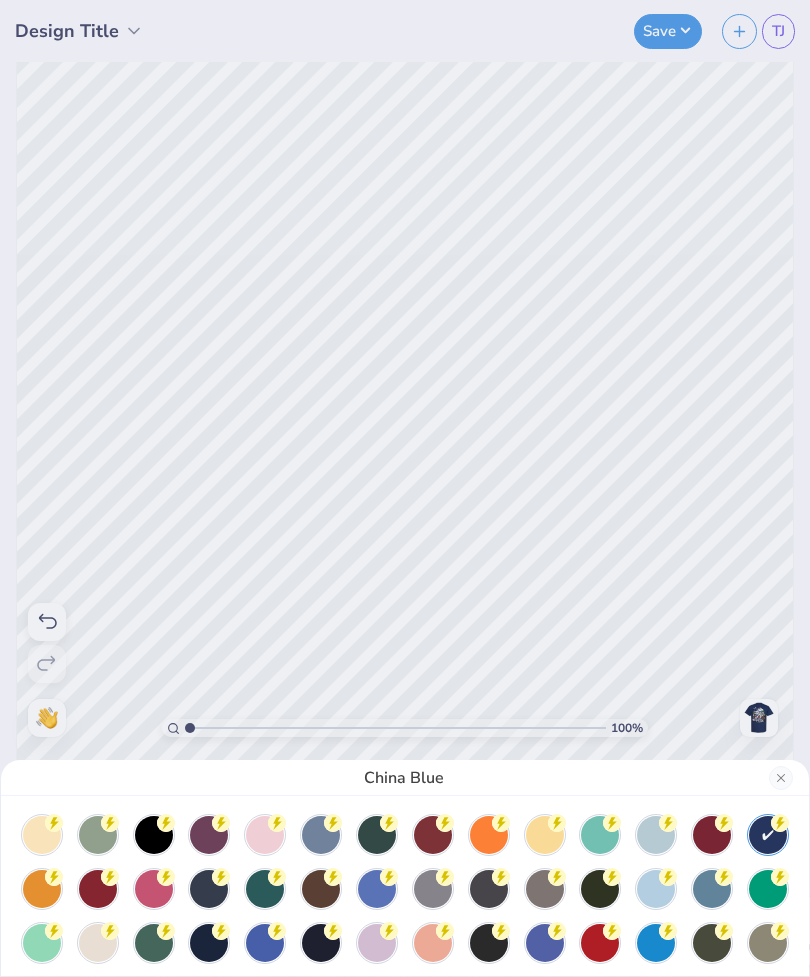 click on "China Blue" at bounding box center [405, 488] 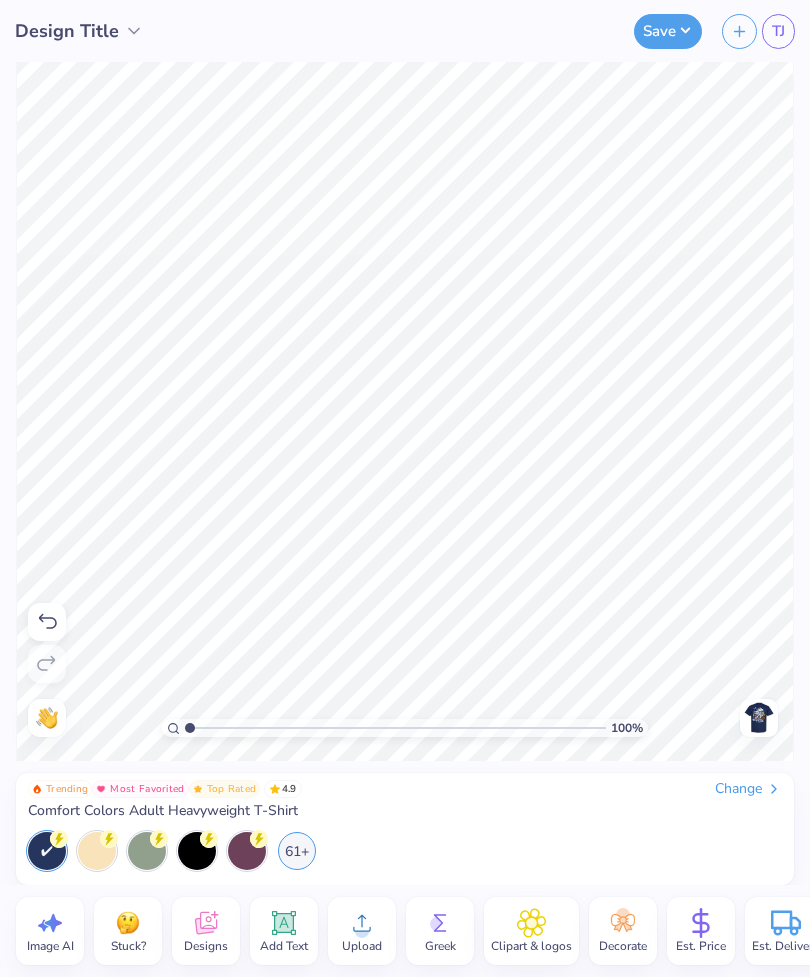 click at bounding box center [759, 718] 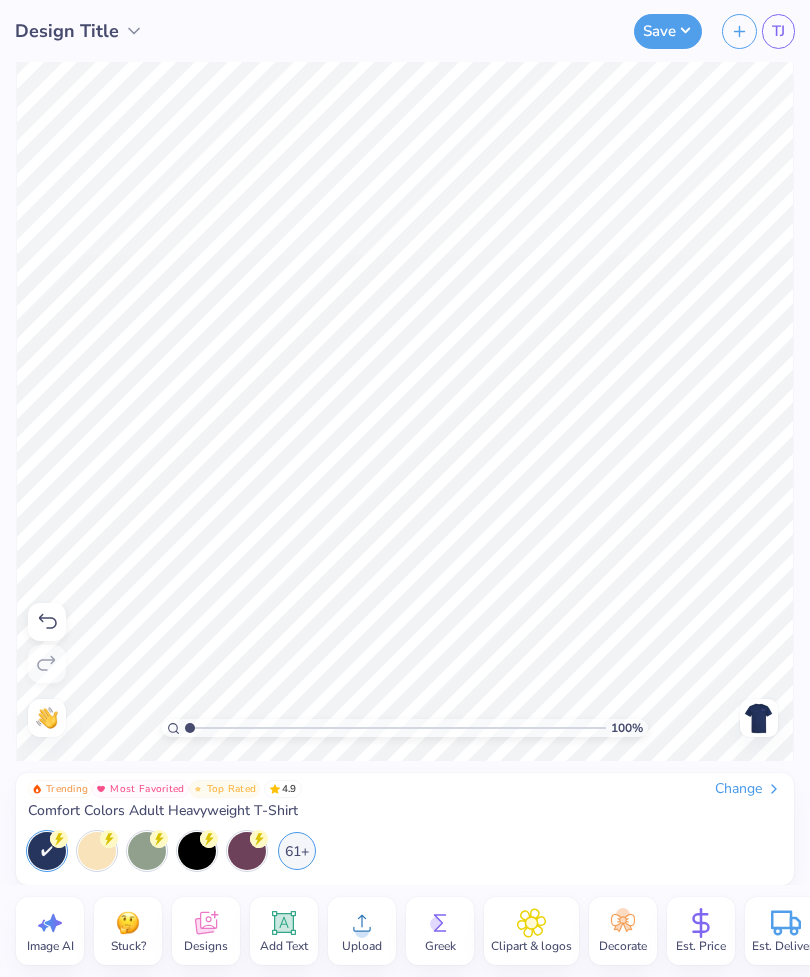 click on "61+" at bounding box center [297, 851] 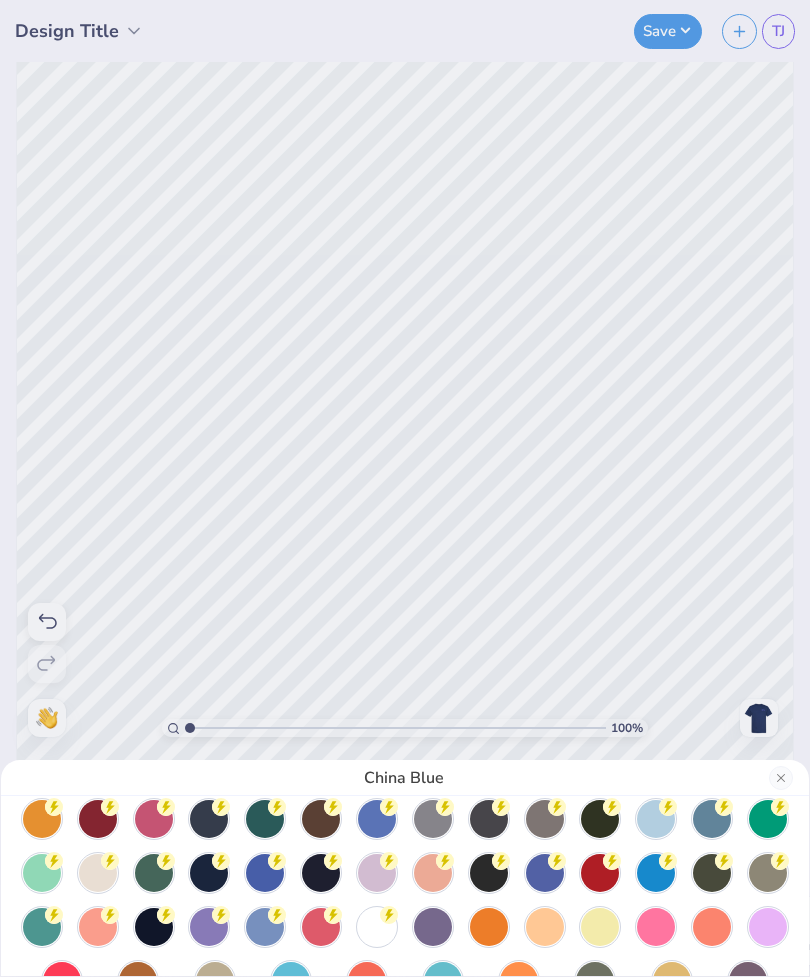 scroll, scrollTop: 42, scrollLeft: 0, axis: vertical 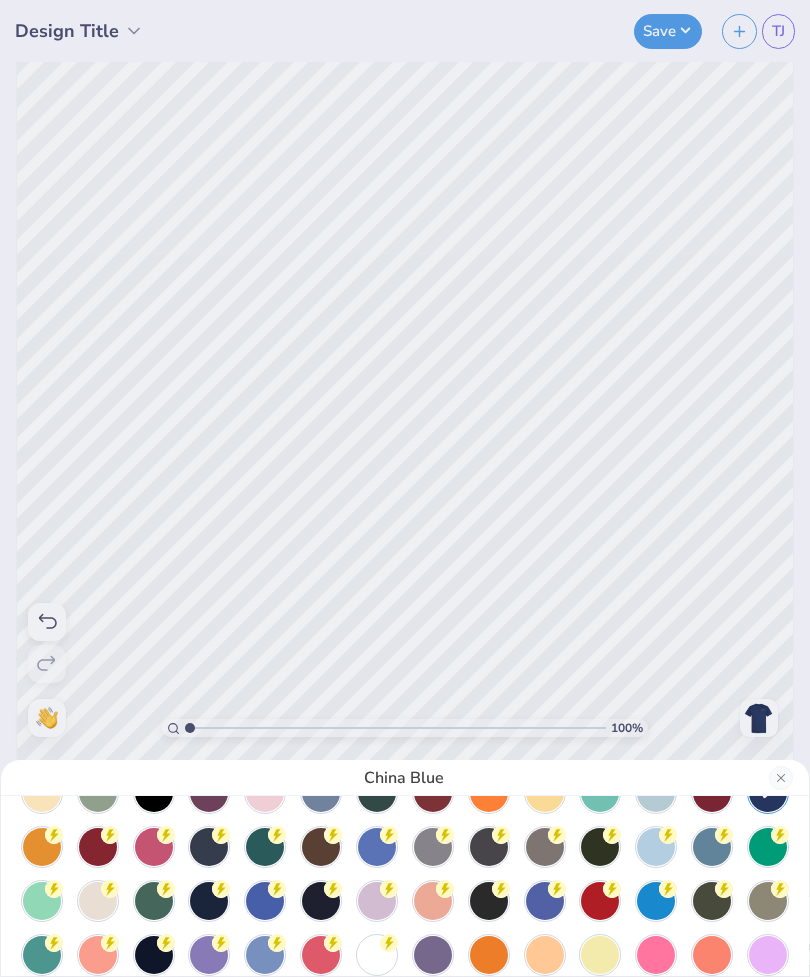 click at bounding box center [656, 847] 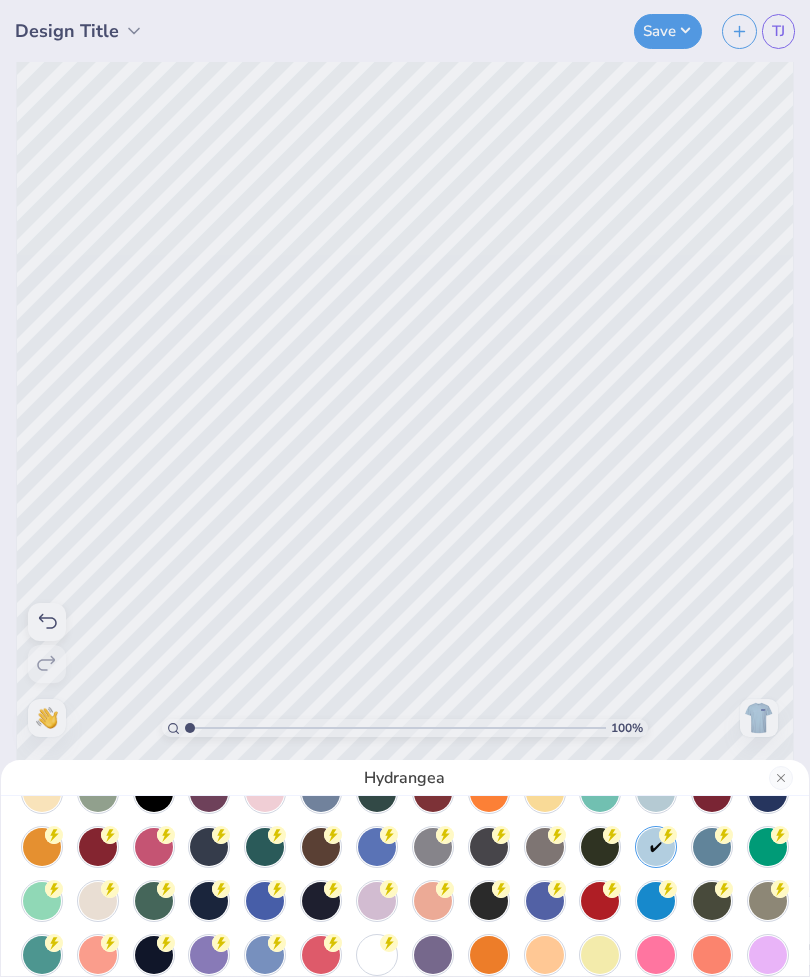 click on "Hydrangea" at bounding box center [405, 488] 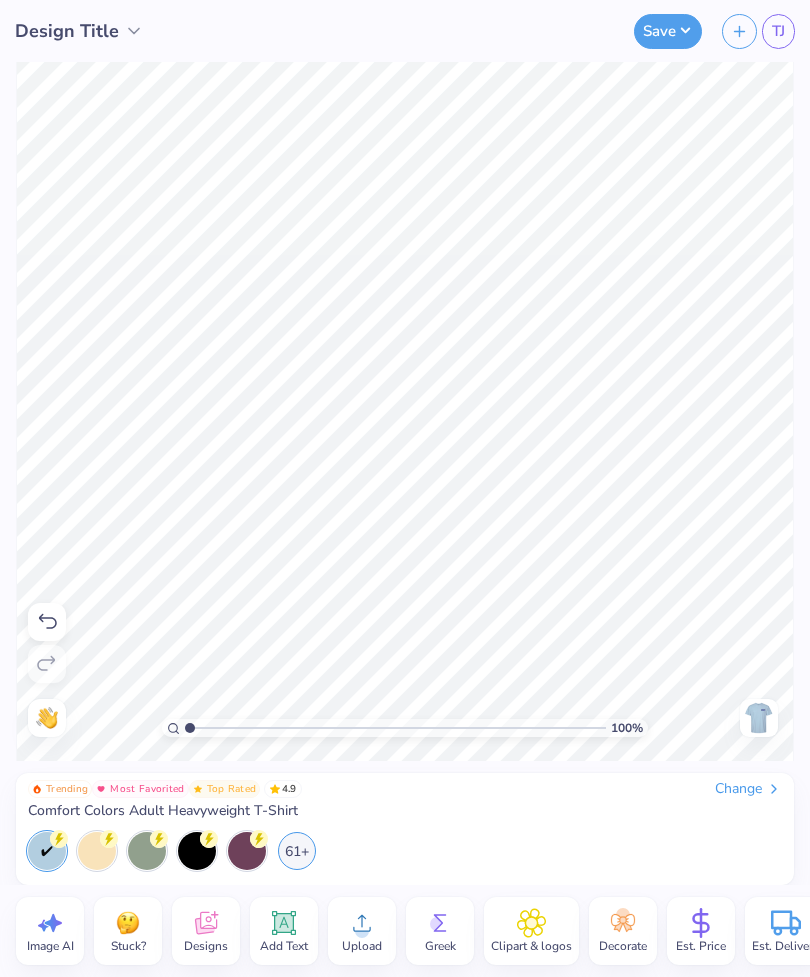 click at bounding box center [759, 718] 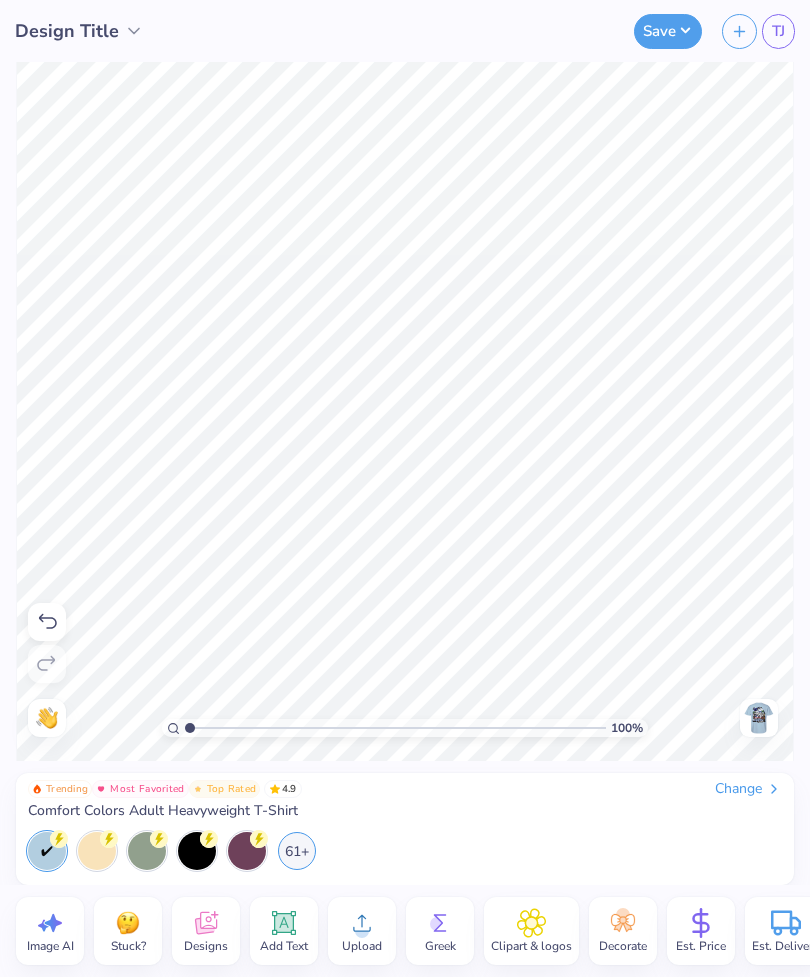 click at bounding box center [759, 718] 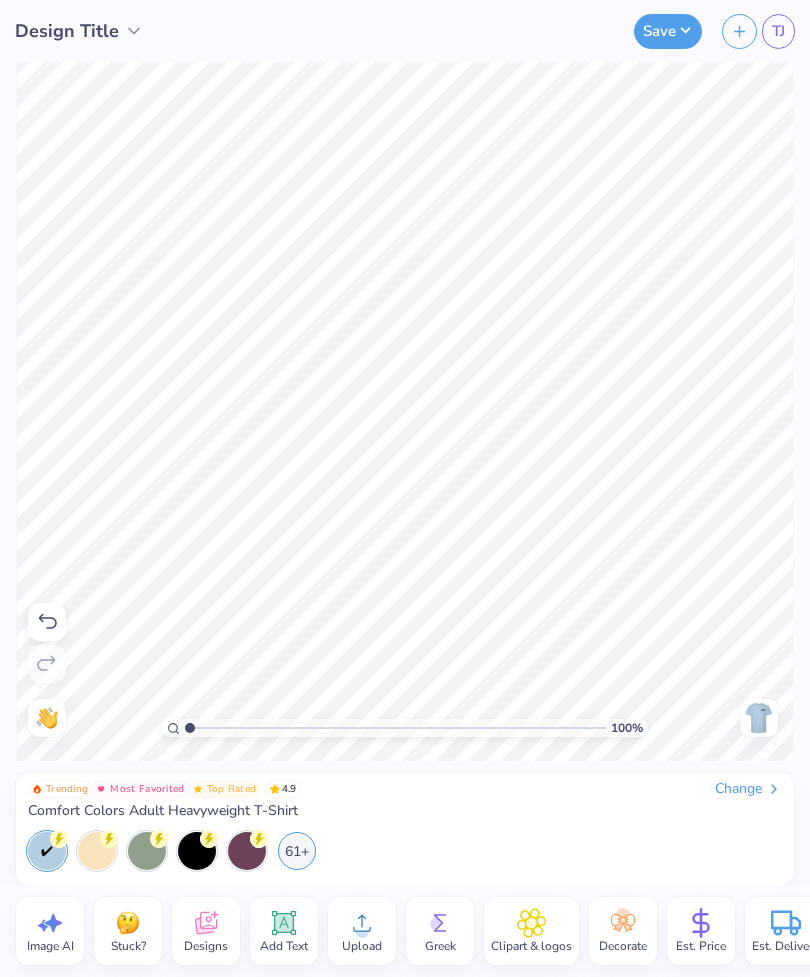 click on "61+" at bounding box center [297, 851] 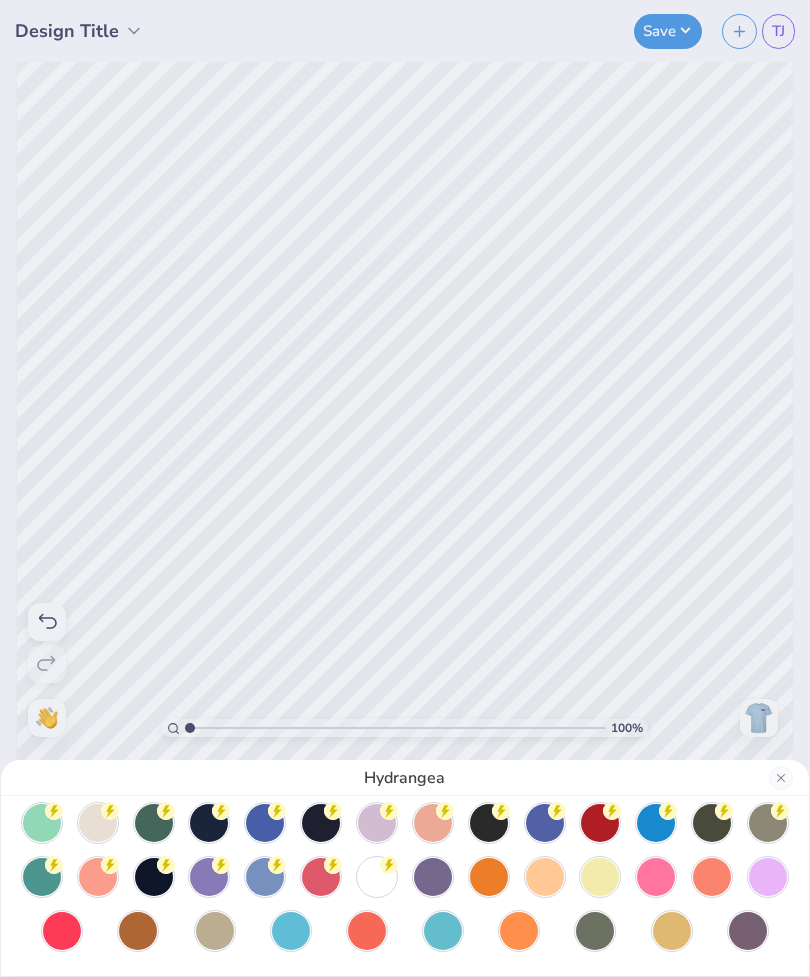 scroll, scrollTop: 120, scrollLeft: 0, axis: vertical 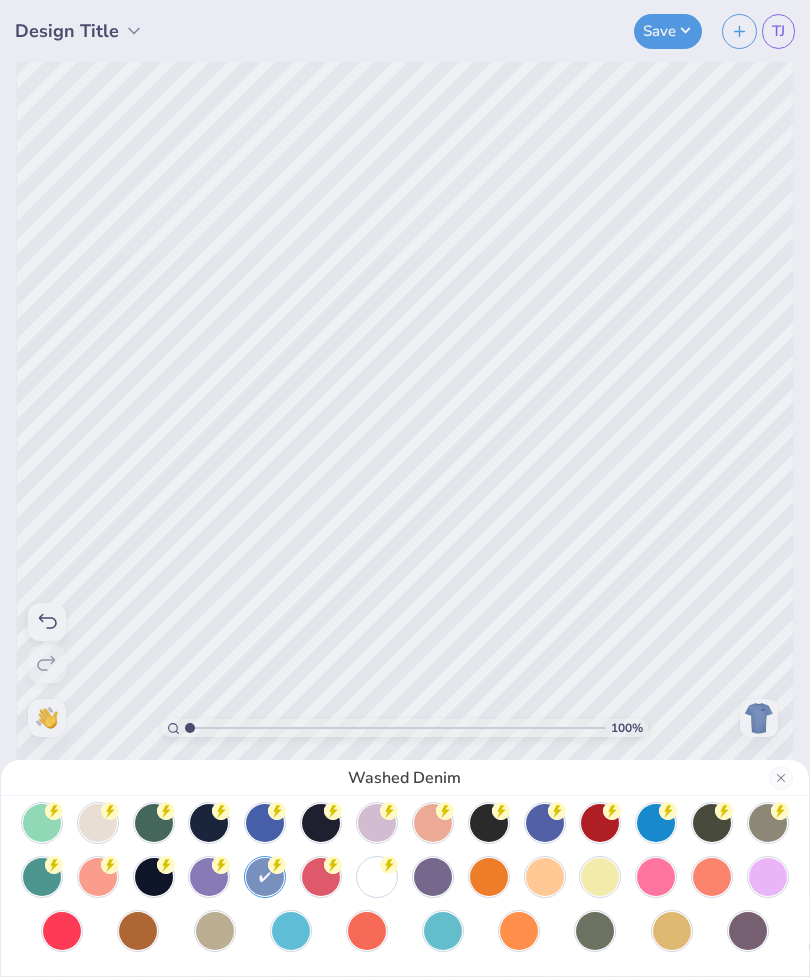 click on "Washed Denim" at bounding box center [405, 488] 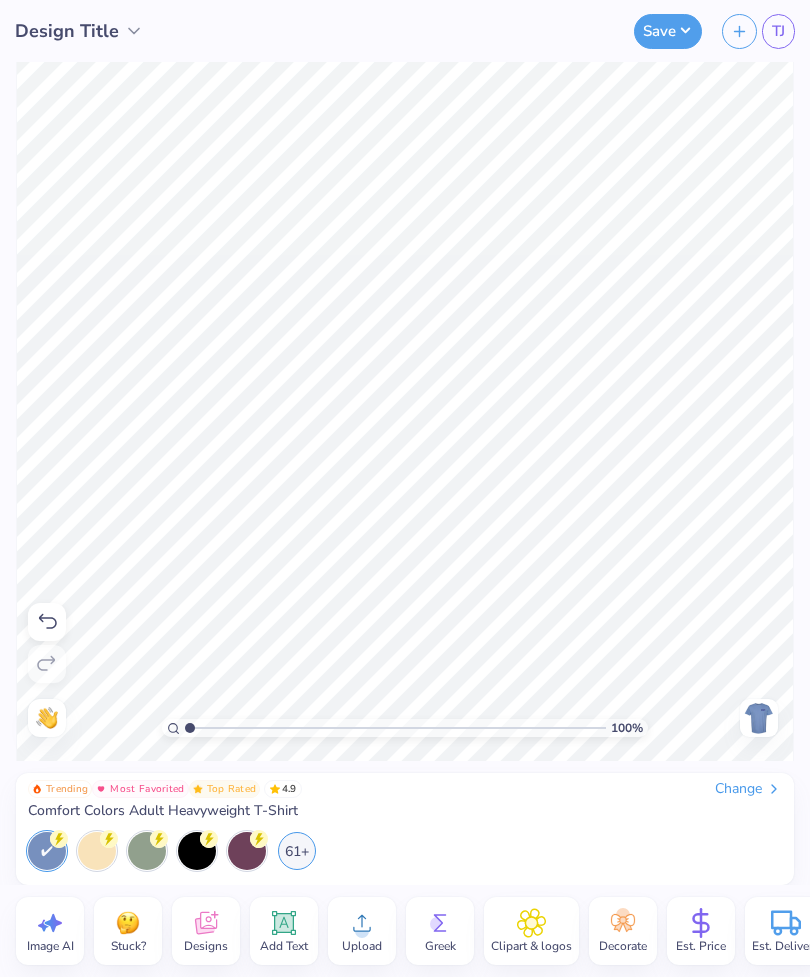 click at bounding box center [759, 718] 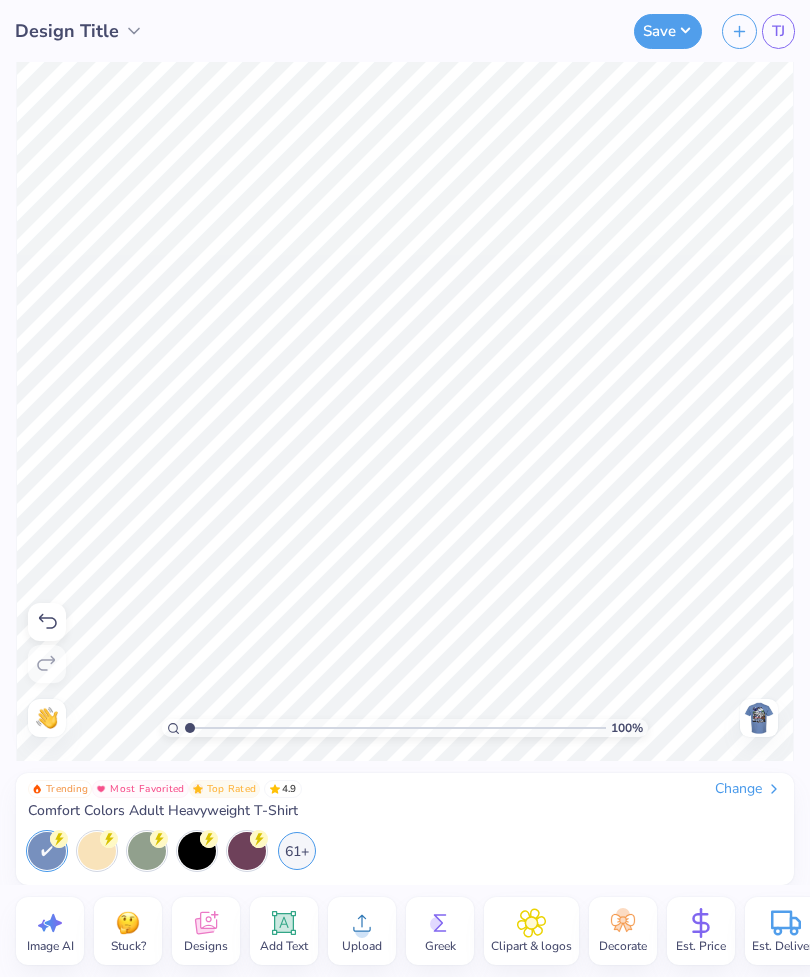 click at bounding box center (759, 718) 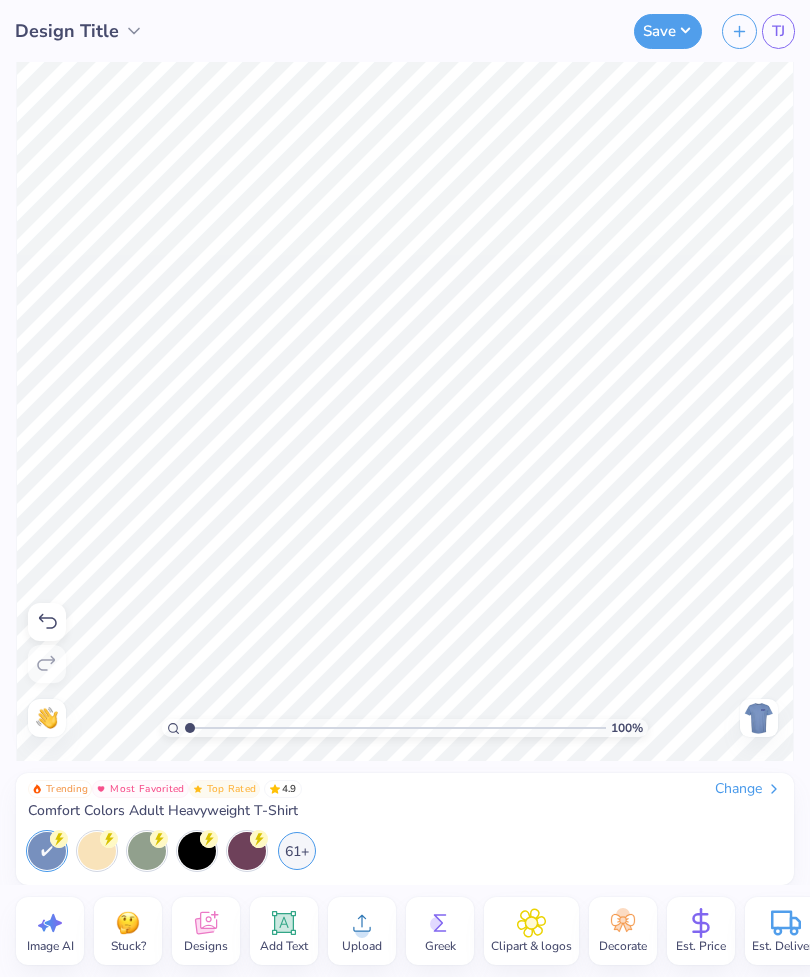 click on "61+" at bounding box center [297, 851] 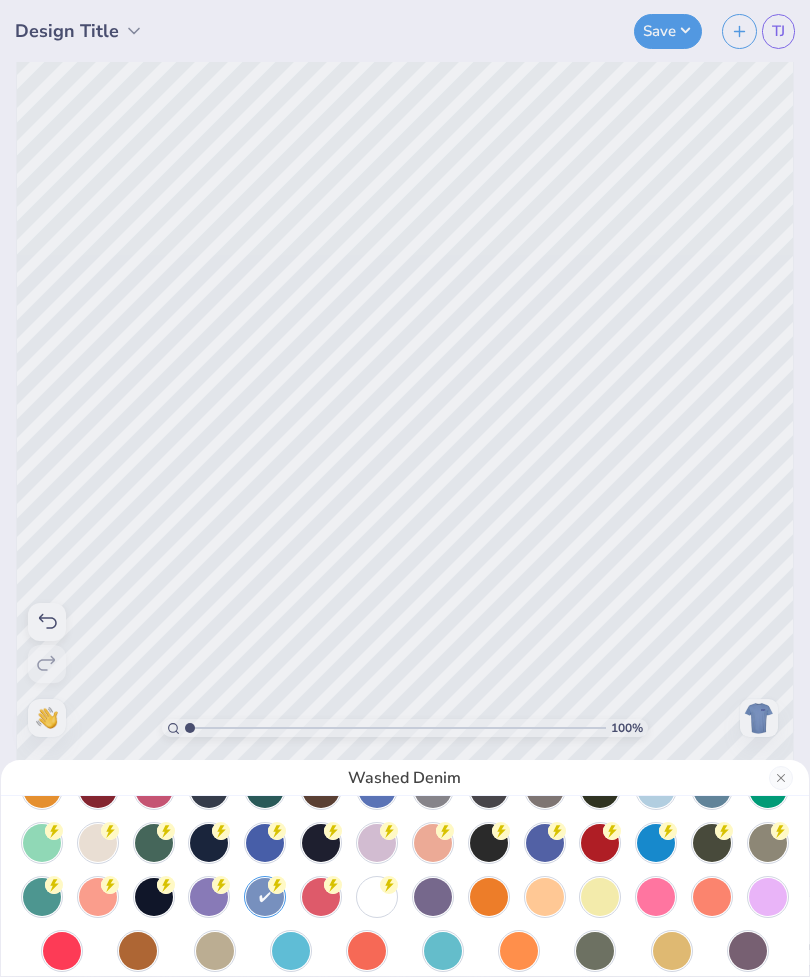 scroll, scrollTop: 108, scrollLeft: 0, axis: vertical 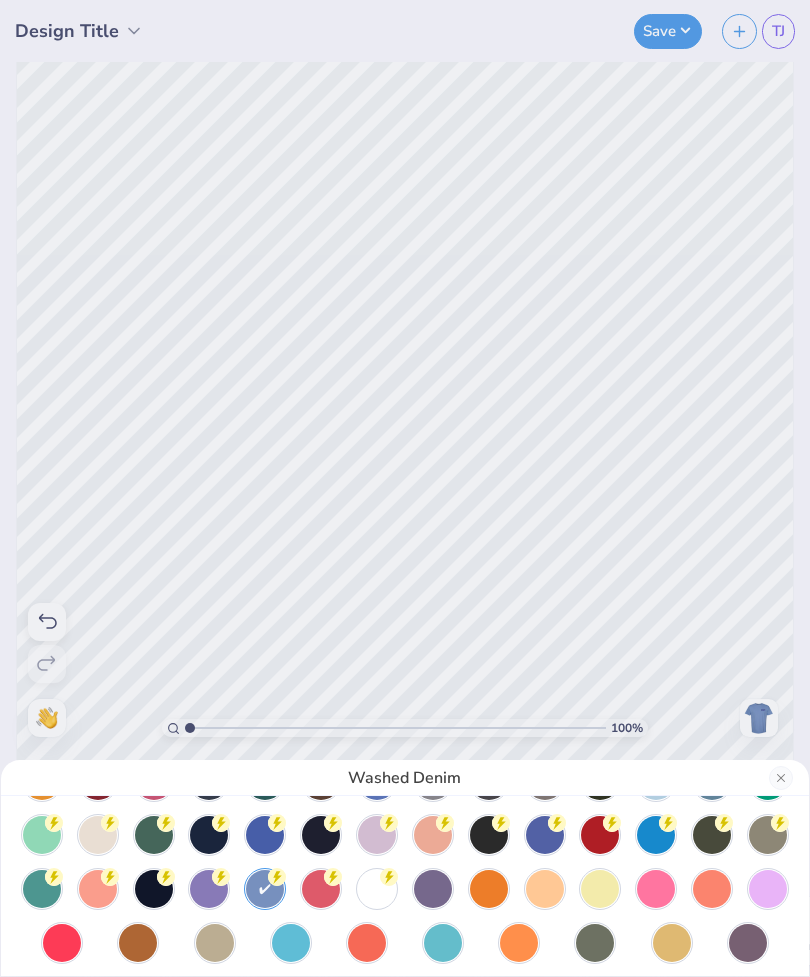 click at bounding box center (377, 889) 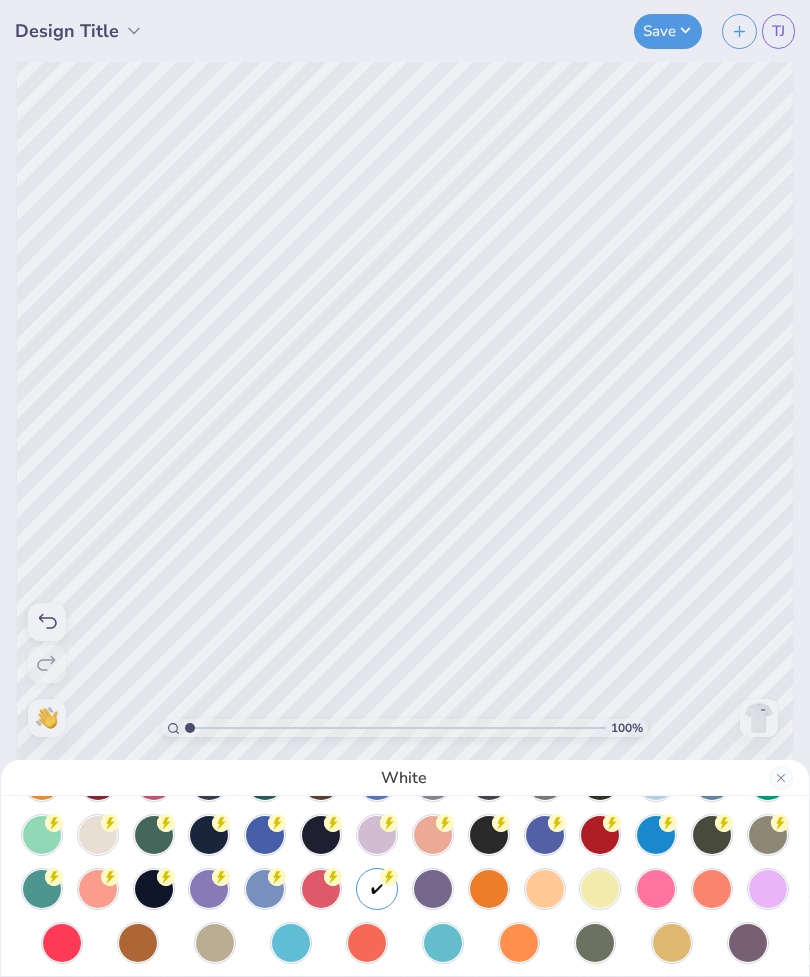 click on "White" at bounding box center (405, 488) 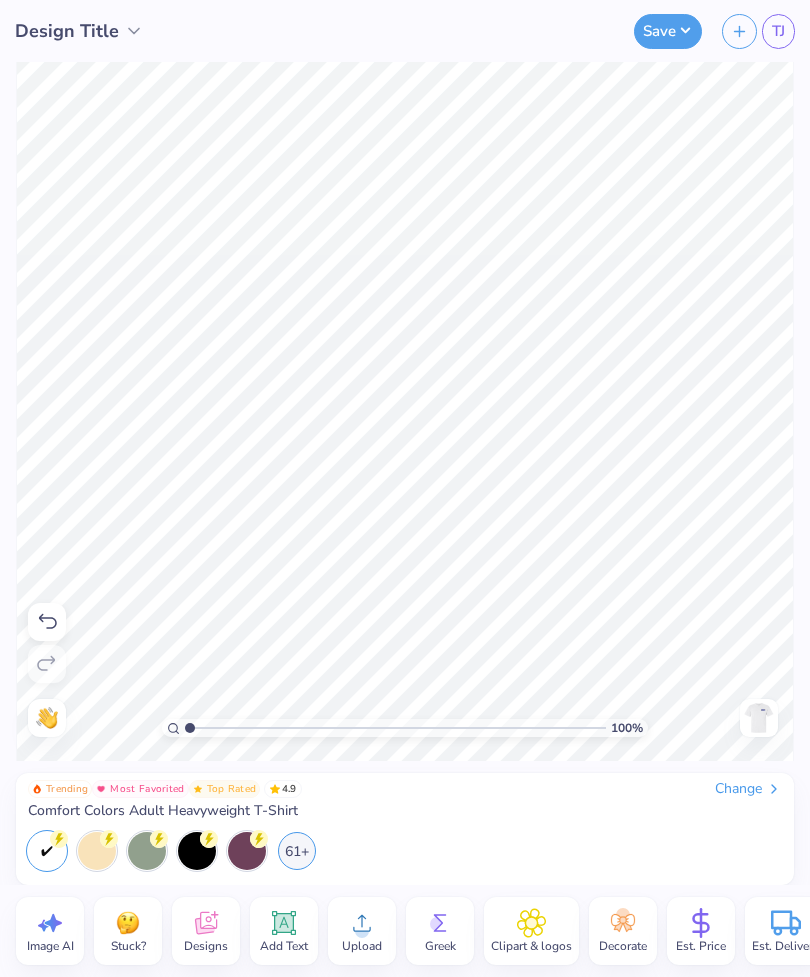 click at bounding box center (759, 718) 